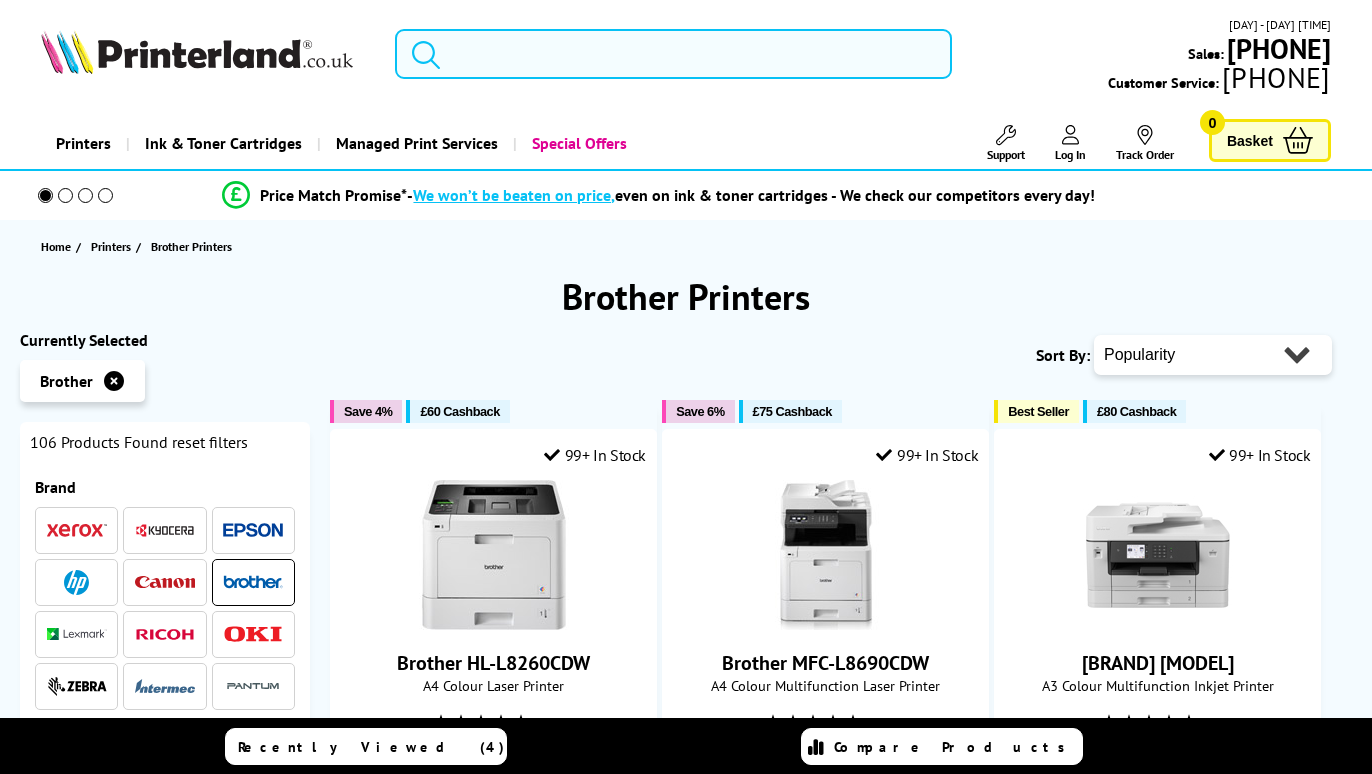 scroll, scrollTop: 0, scrollLeft: 0, axis: both 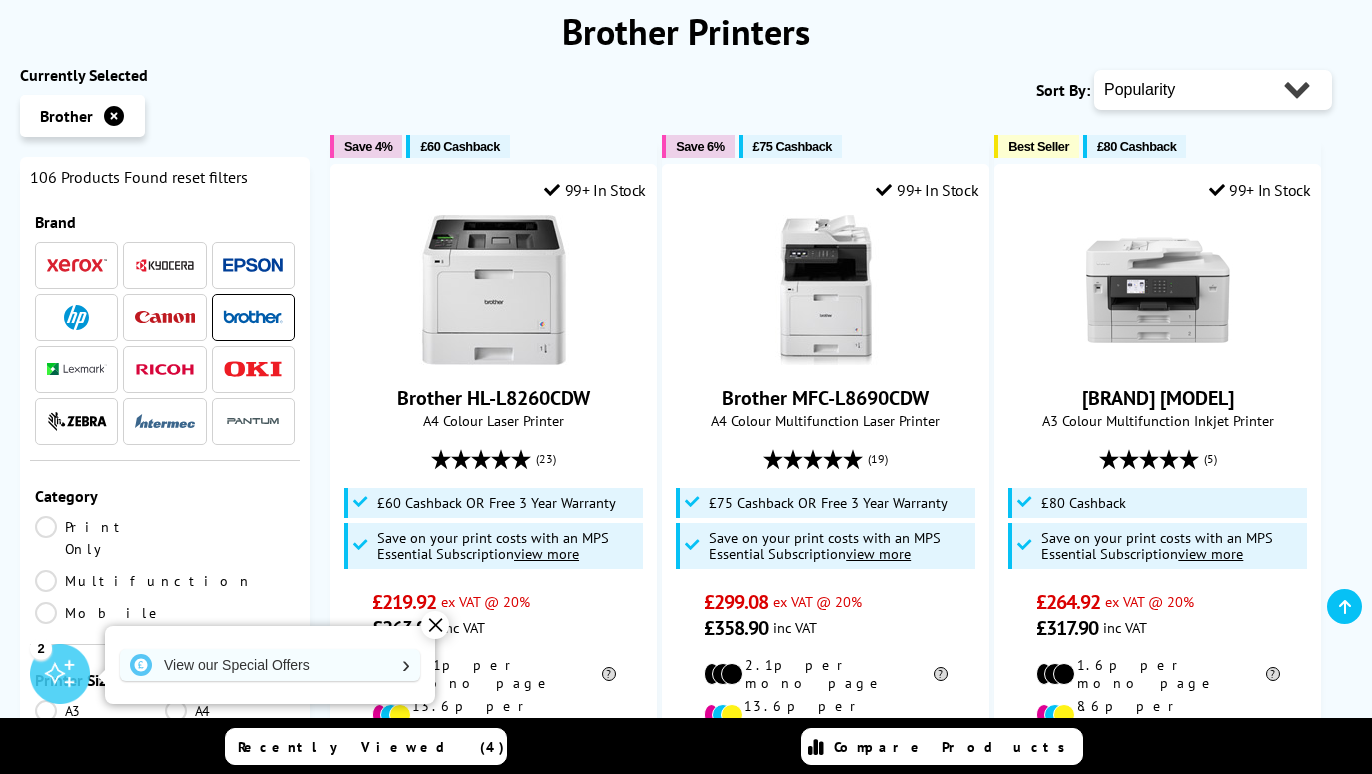 click at bounding box center (114, 116) 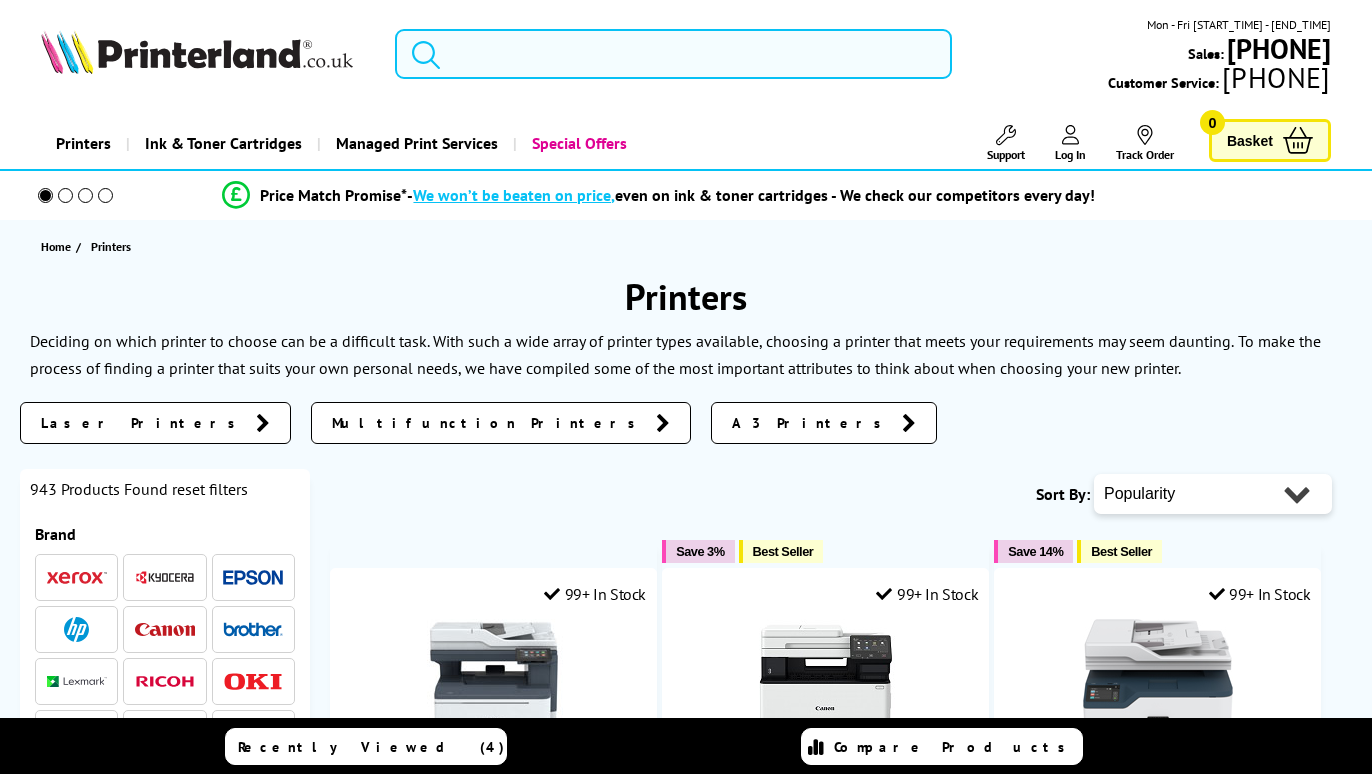 scroll, scrollTop: 0, scrollLeft: 0, axis: both 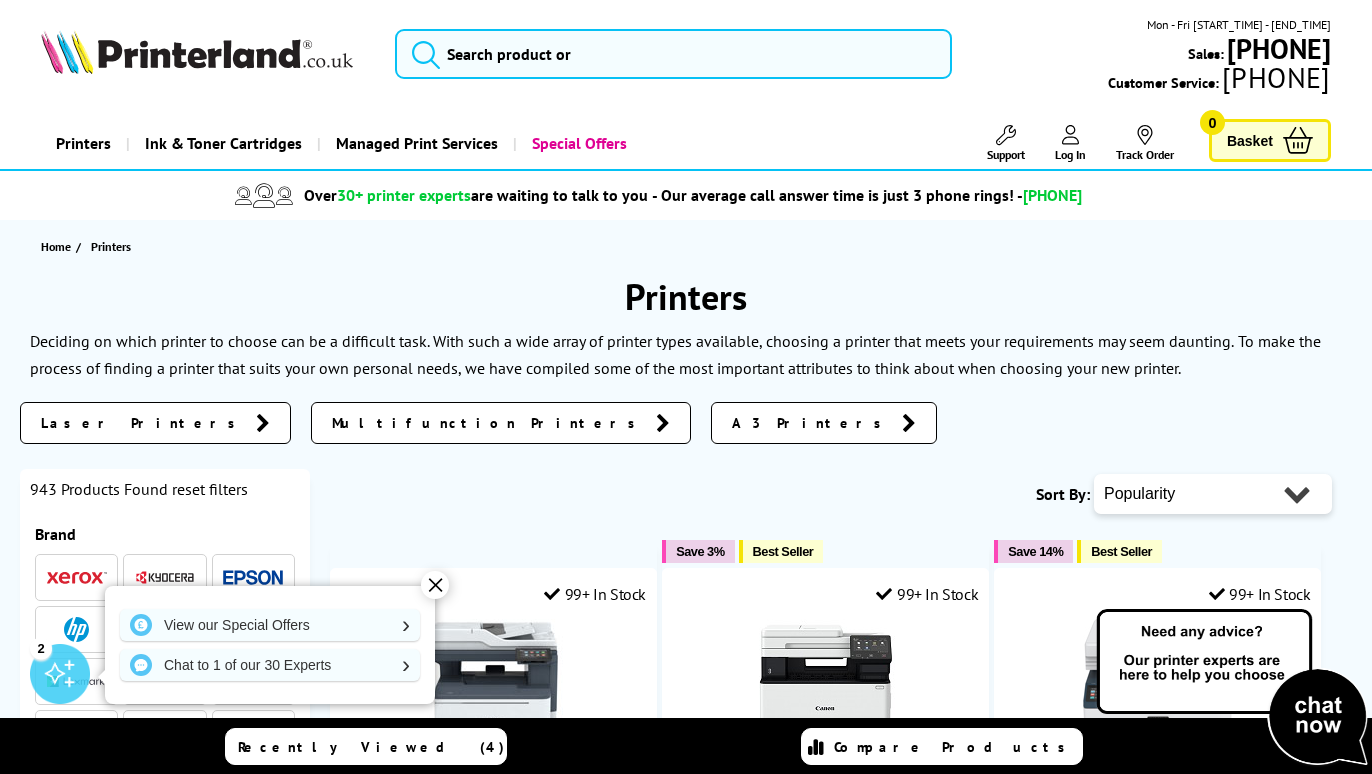 click on "Laser Printers" at bounding box center (155, 423) 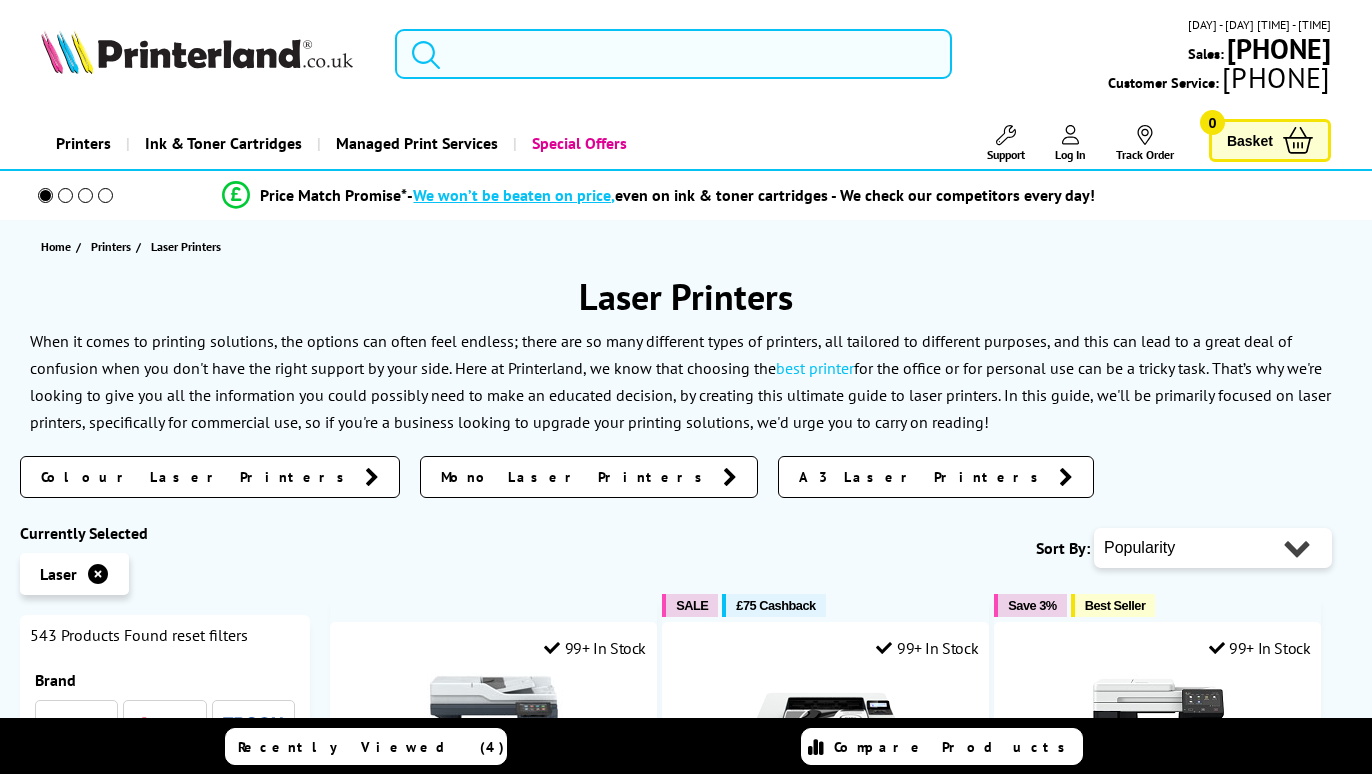scroll, scrollTop: 0, scrollLeft: 0, axis: both 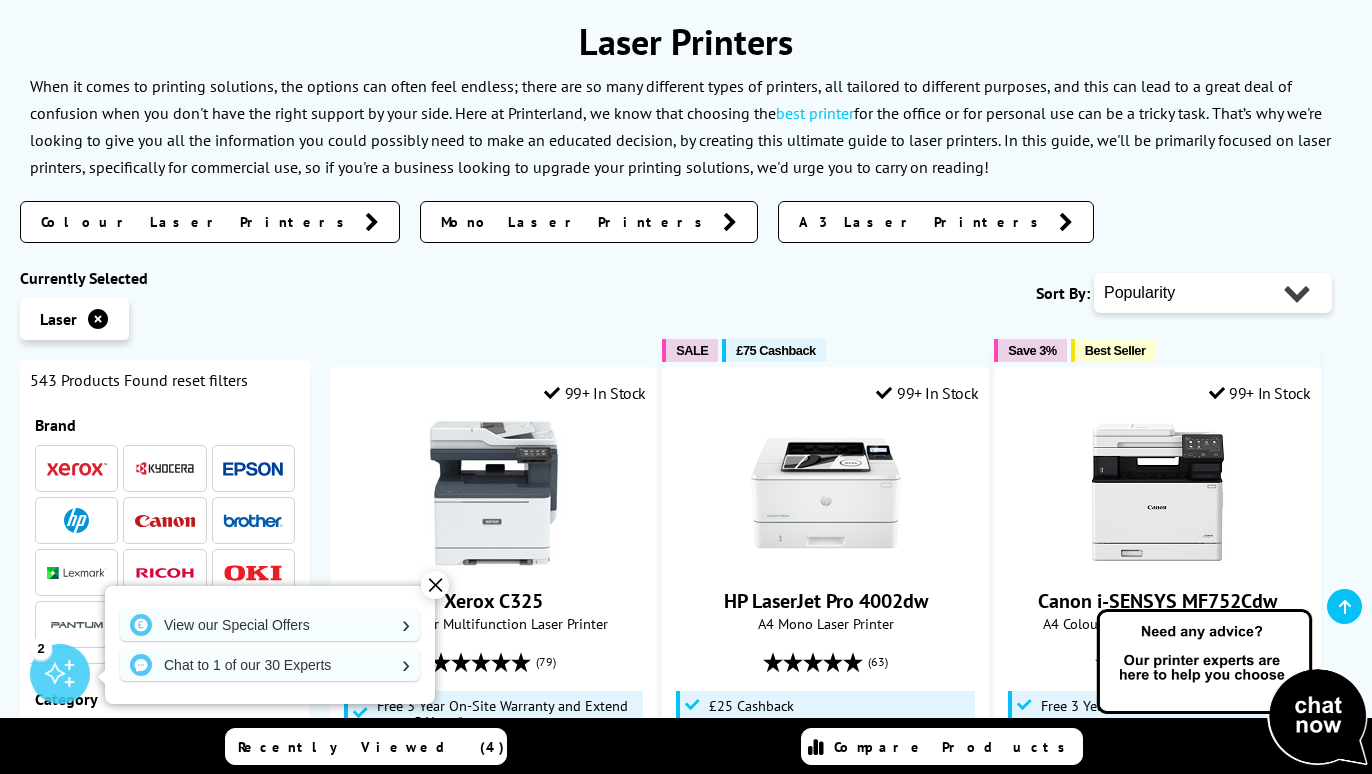 click on "✕" at bounding box center [435, 585] 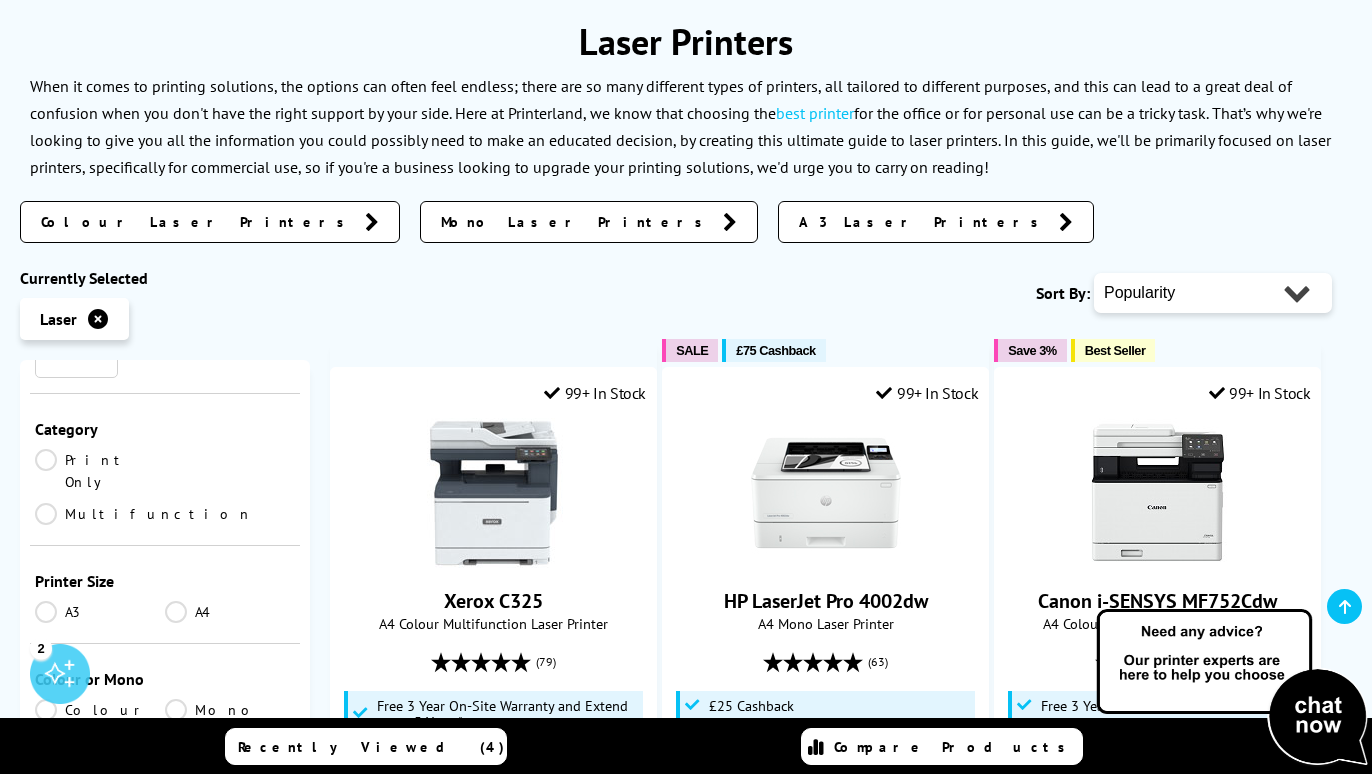 scroll, scrollTop: 298, scrollLeft: 0, axis: vertical 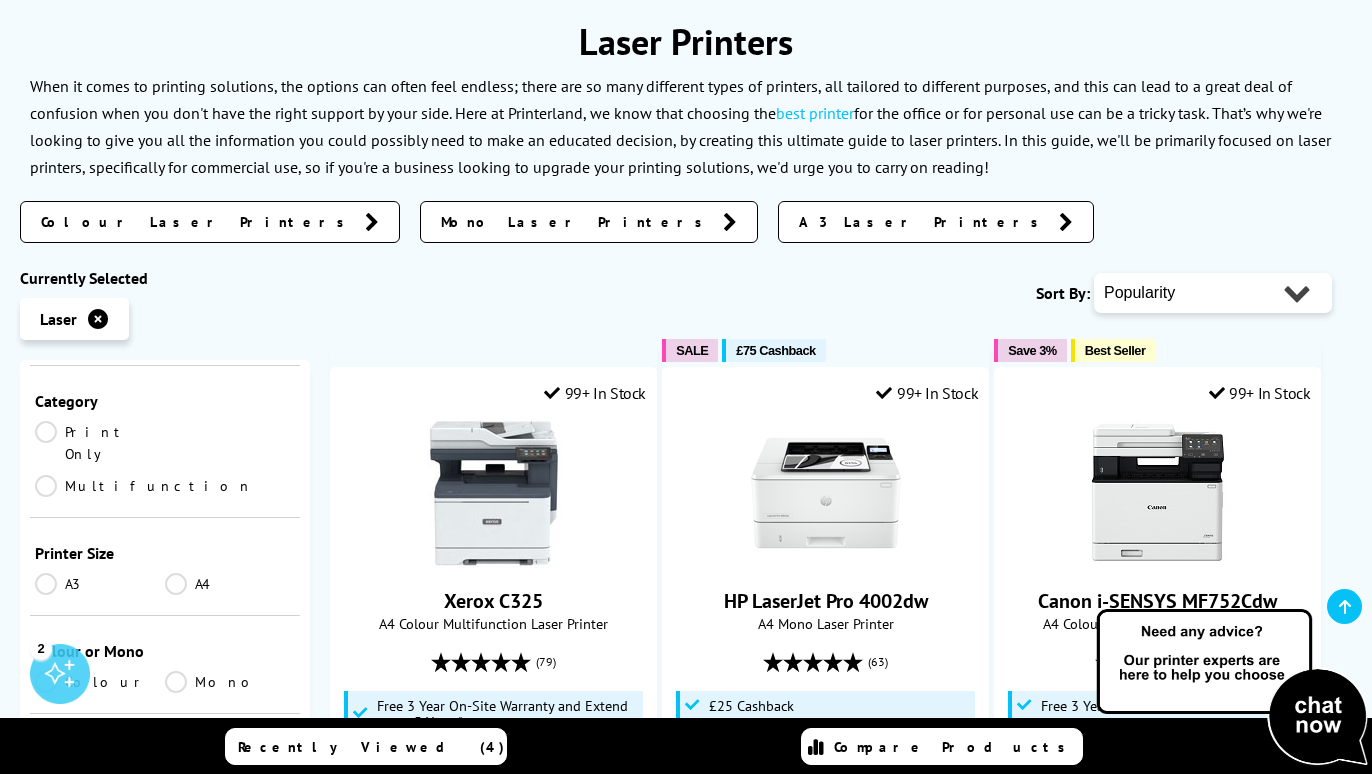 click on "Multifunction" at bounding box center (144, 486) 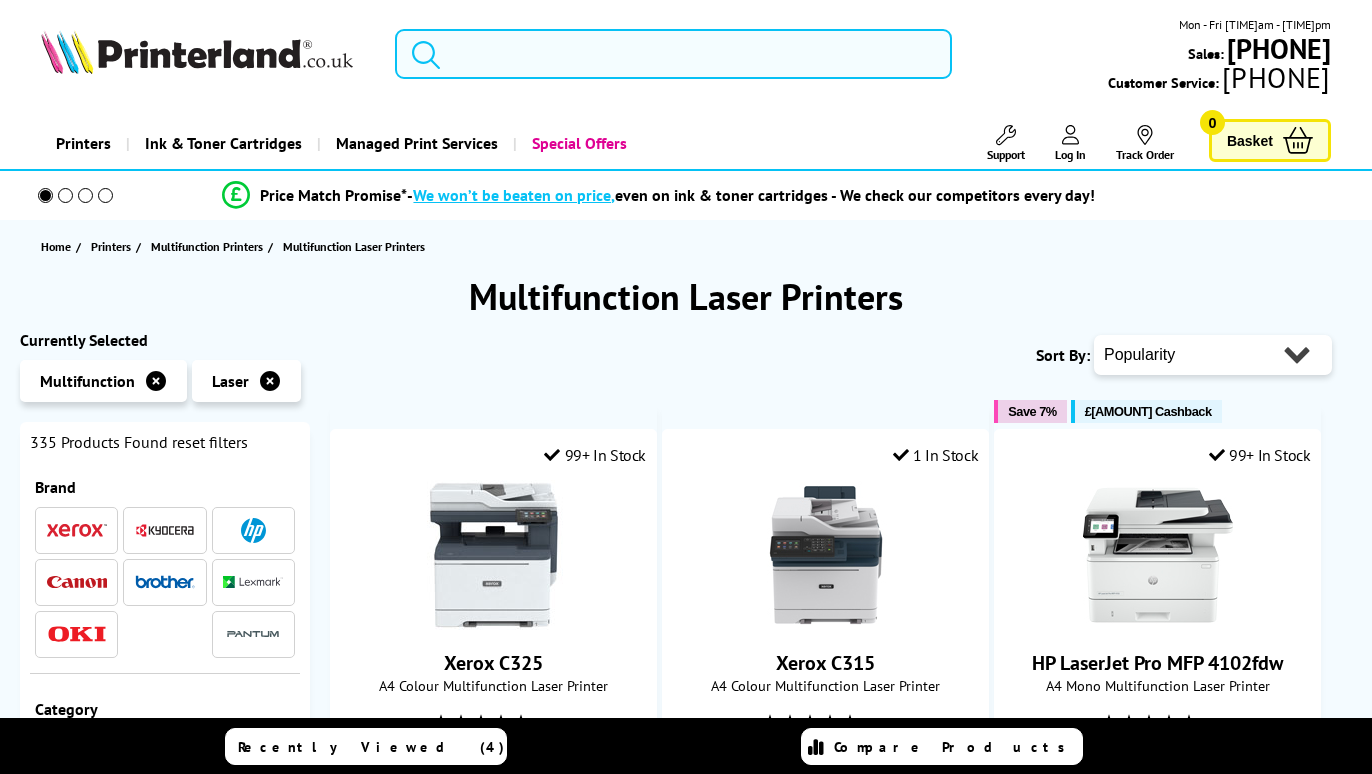 scroll, scrollTop: 0, scrollLeft: 0, axis: both 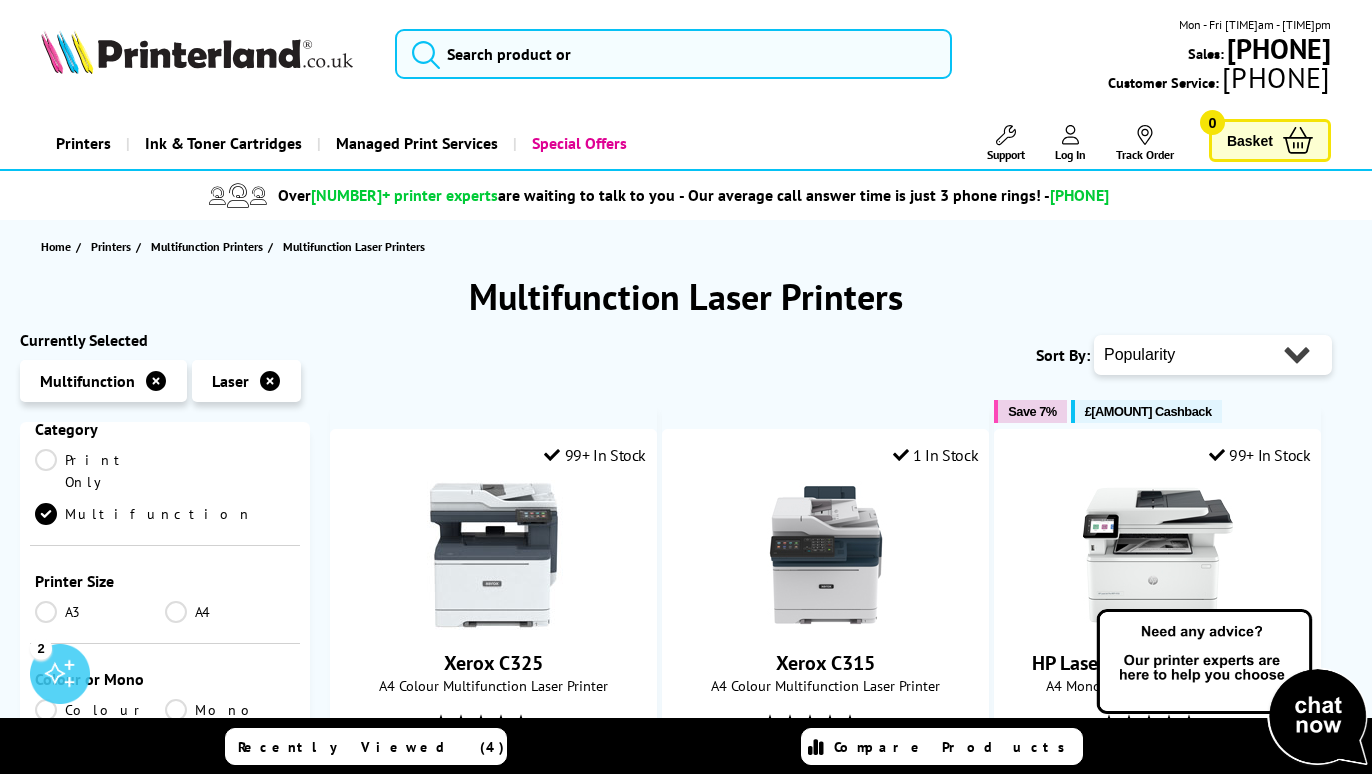 click on "A3
A4" at bounding box center [165, 492] 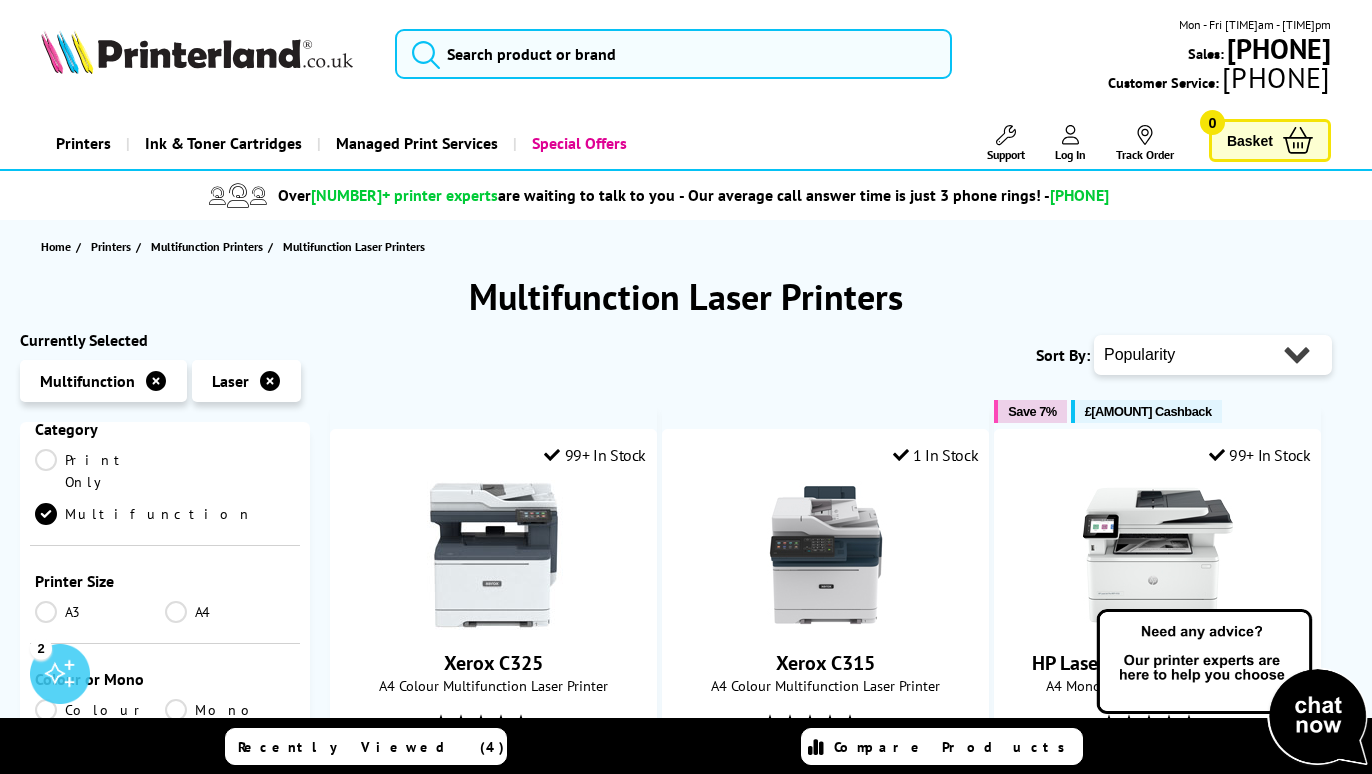 click on "A4" at bounding box center (230, 612) 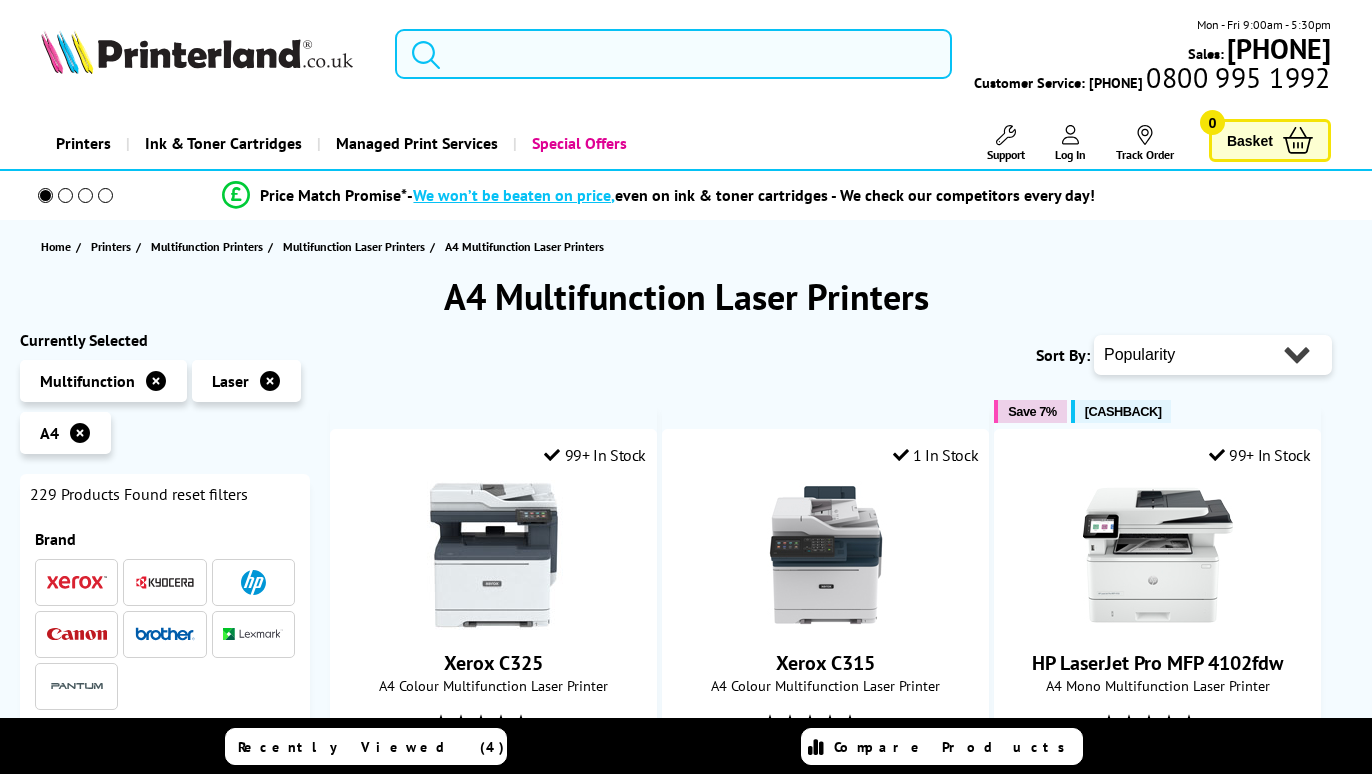 scroll, scrollTop: 0, scrollLeft: 0, axis: both 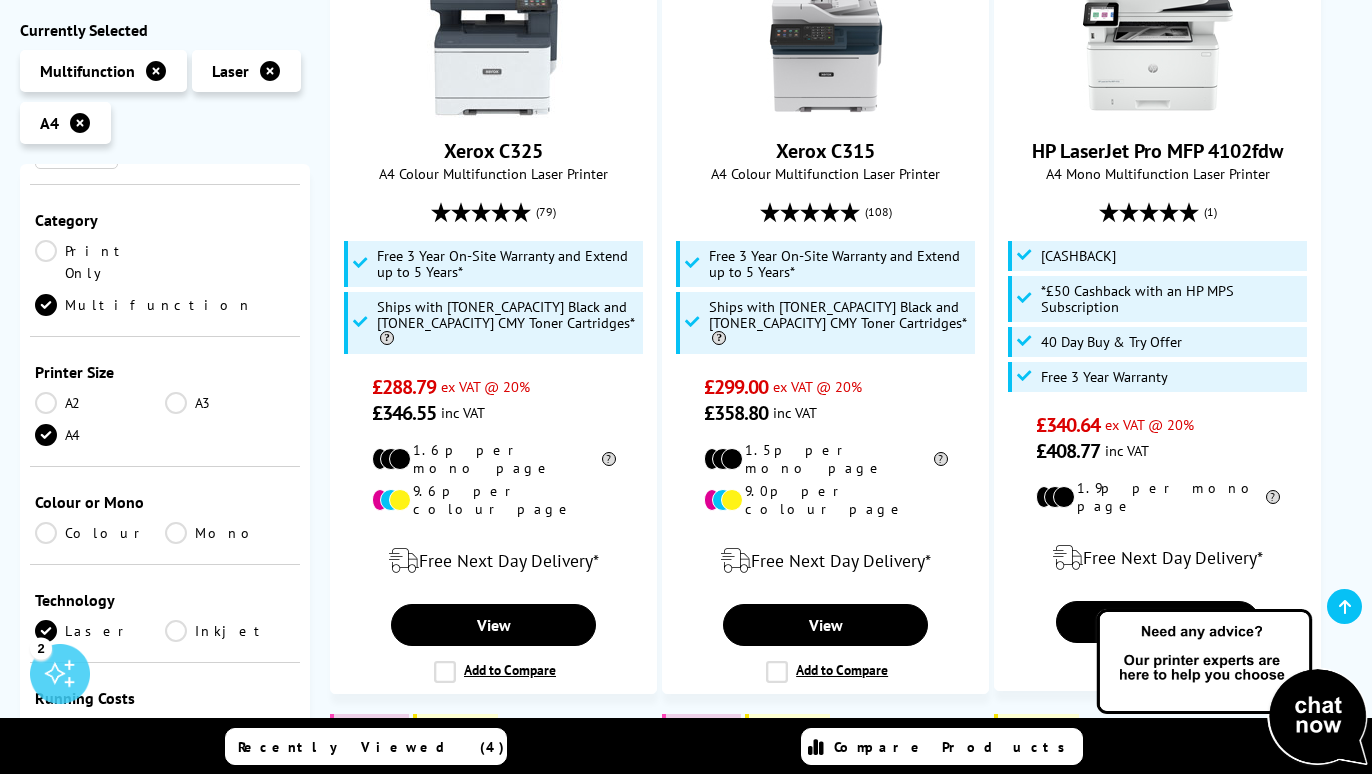 click on "Mono" at bounding box center [230, 533] 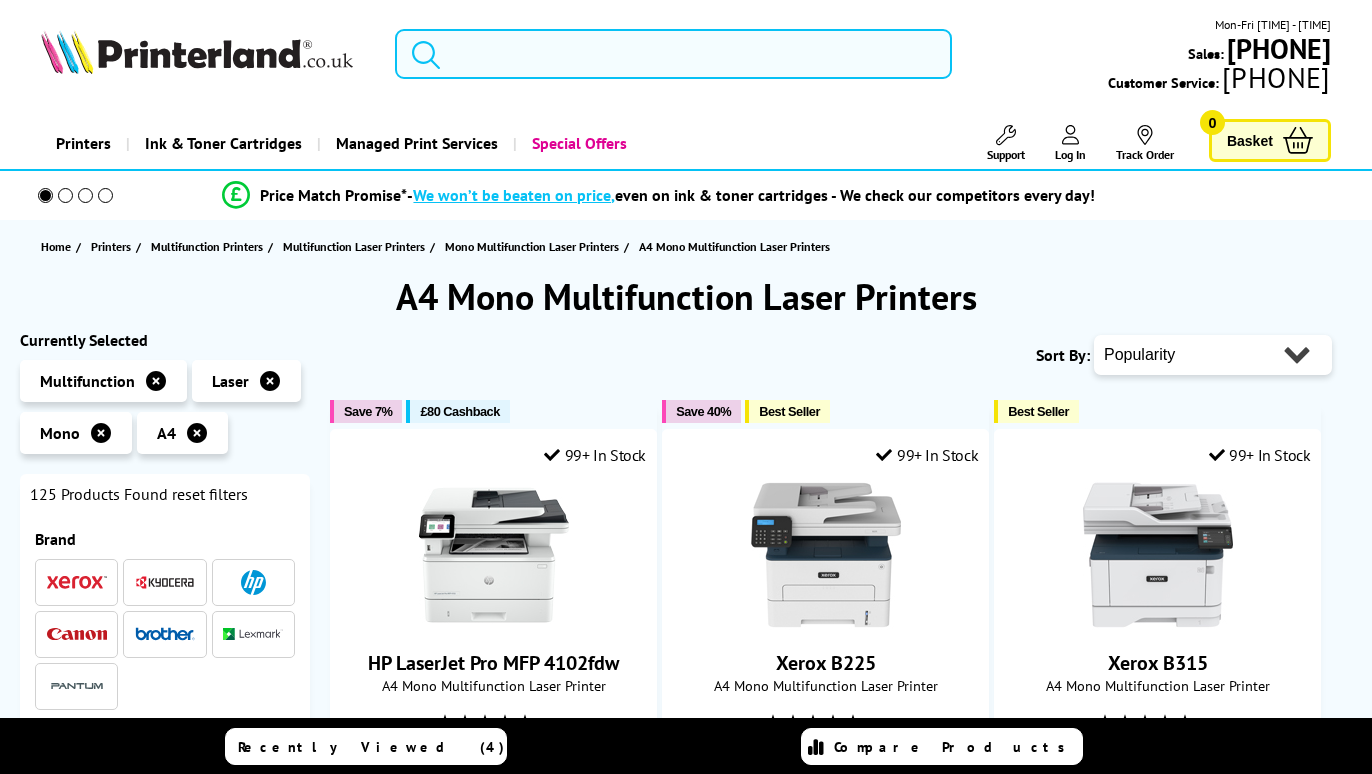 scroll, scrollTop: 0, scrollLeft: 0, axis: both 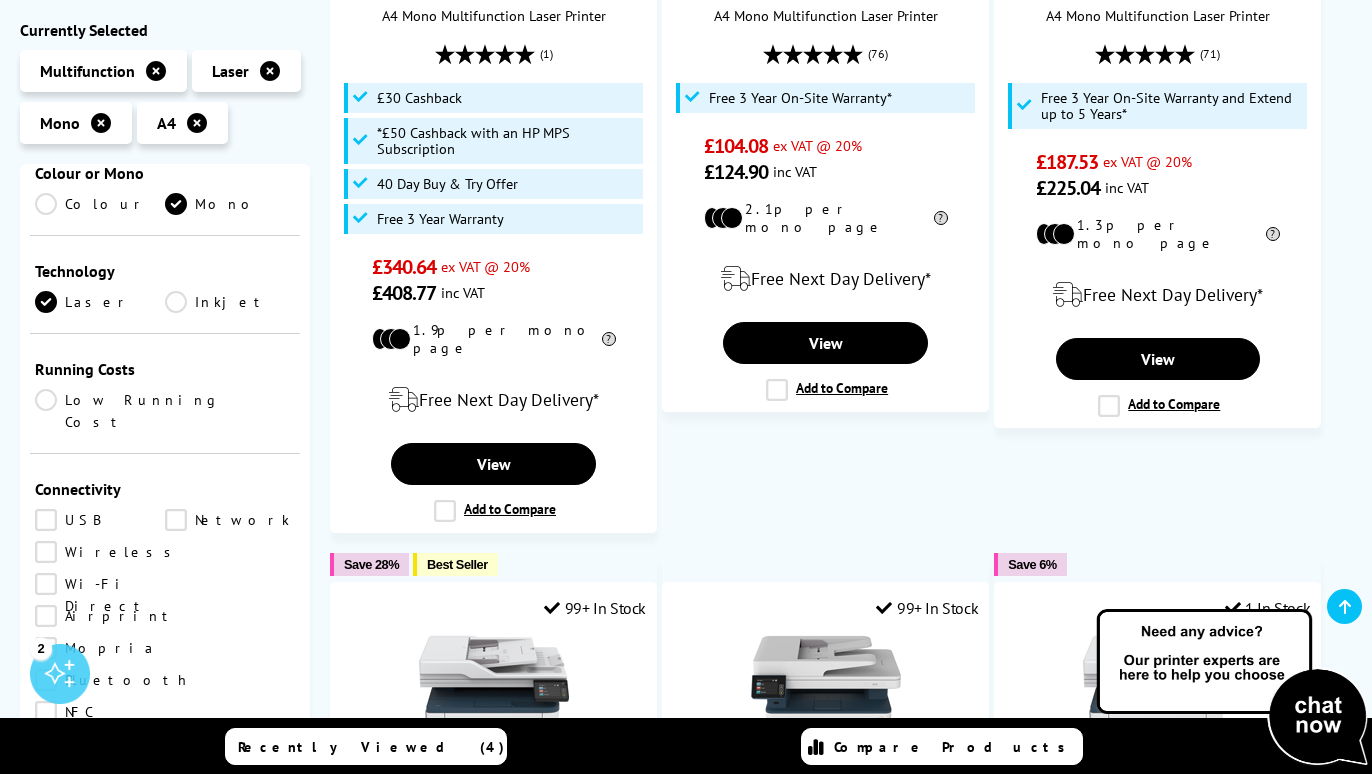 click on "USB" at bounding box center (100, 520) 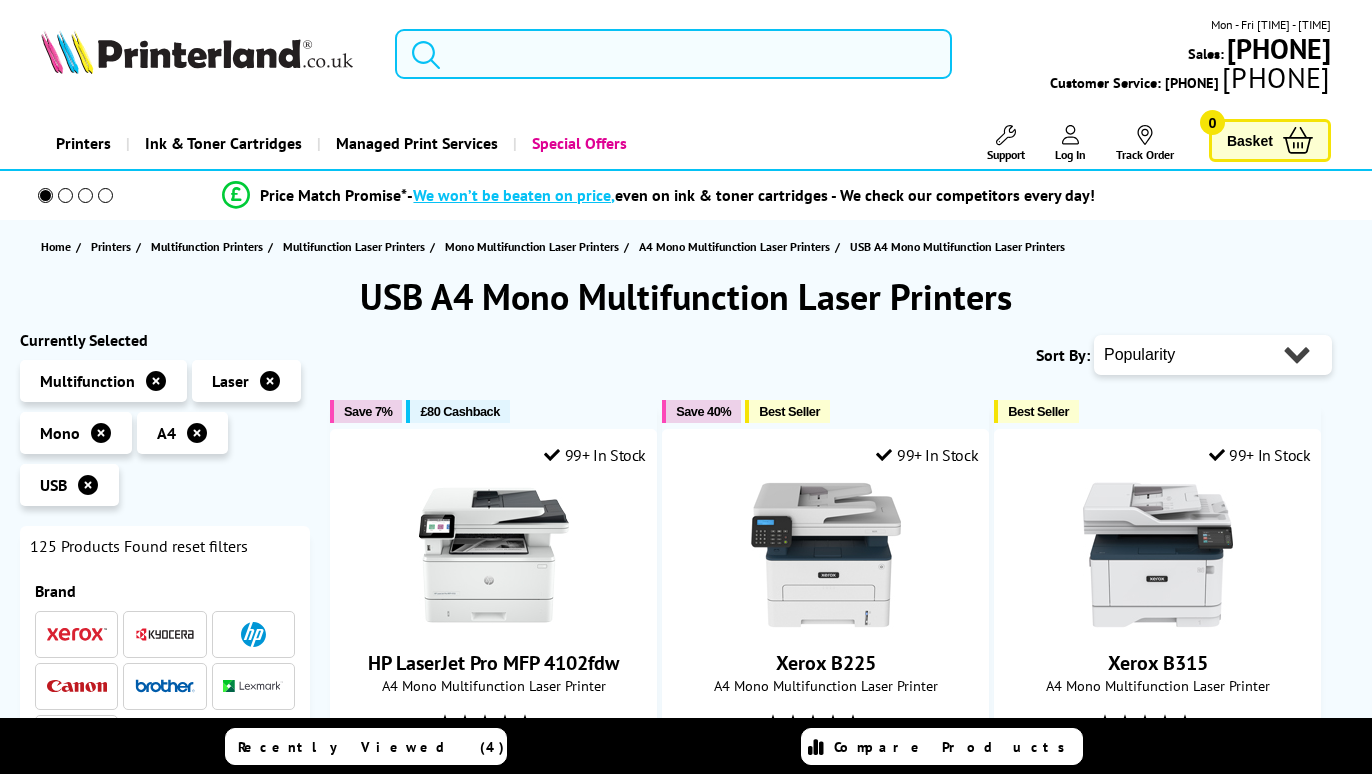 scroll, scrollTop: 0, scrollLeft: 0, axis: both 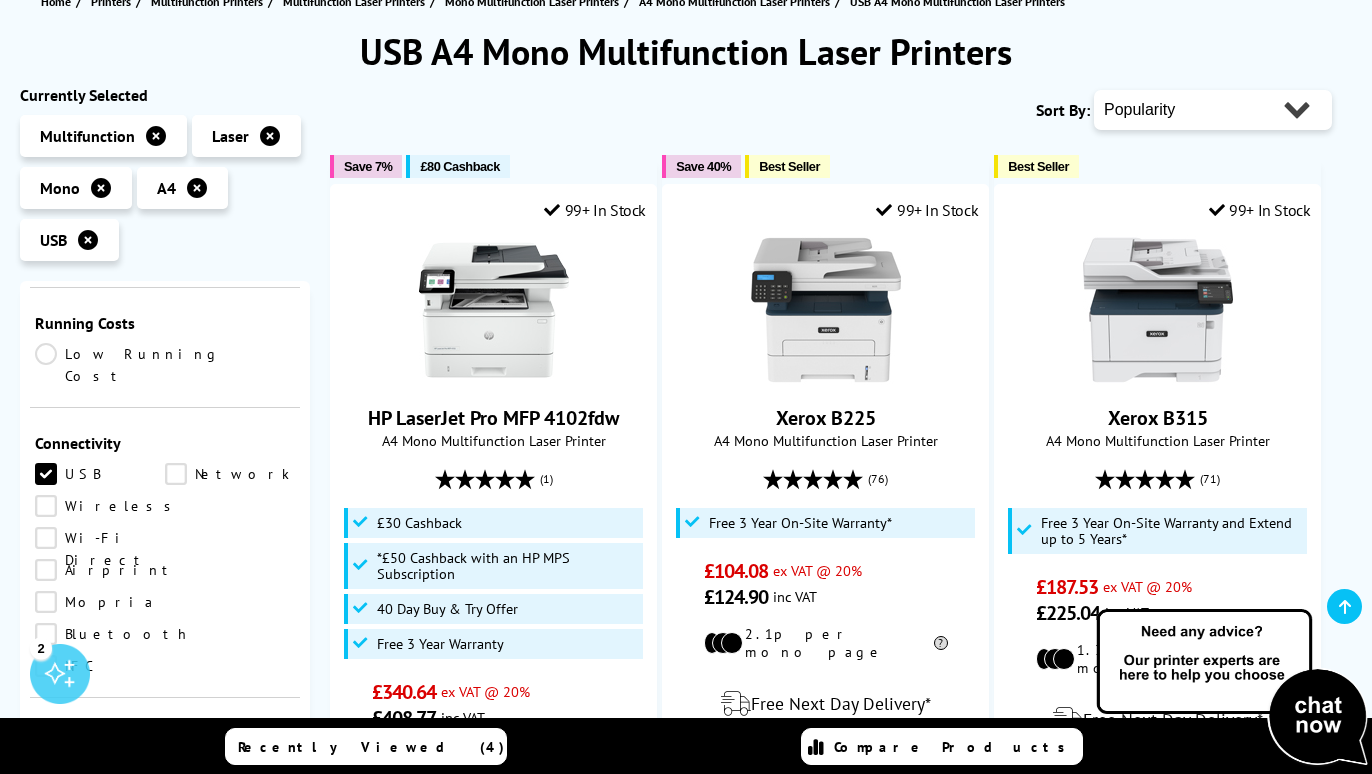 click on "Wireless" at bounding box center [108, 506] 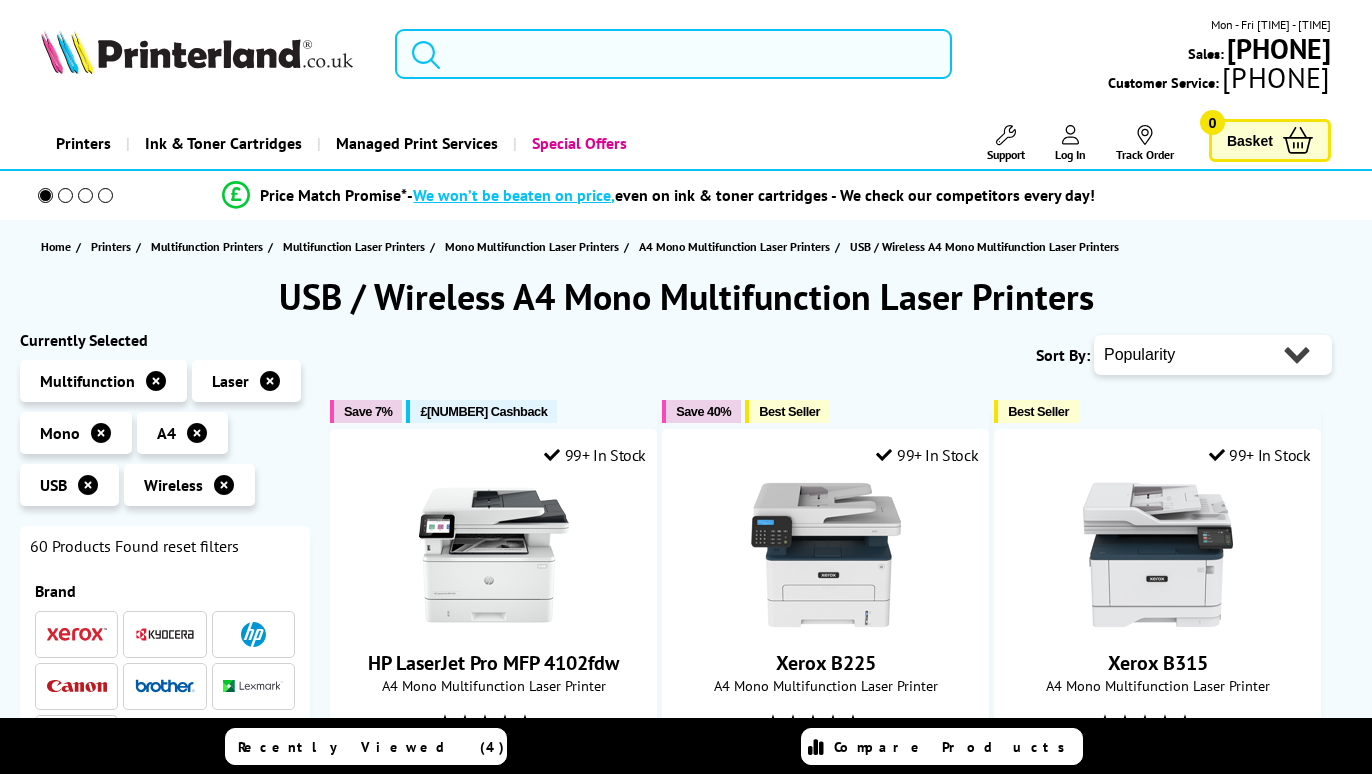 scroll, scrollTop: 0, scrollLeft: 0, axis: both 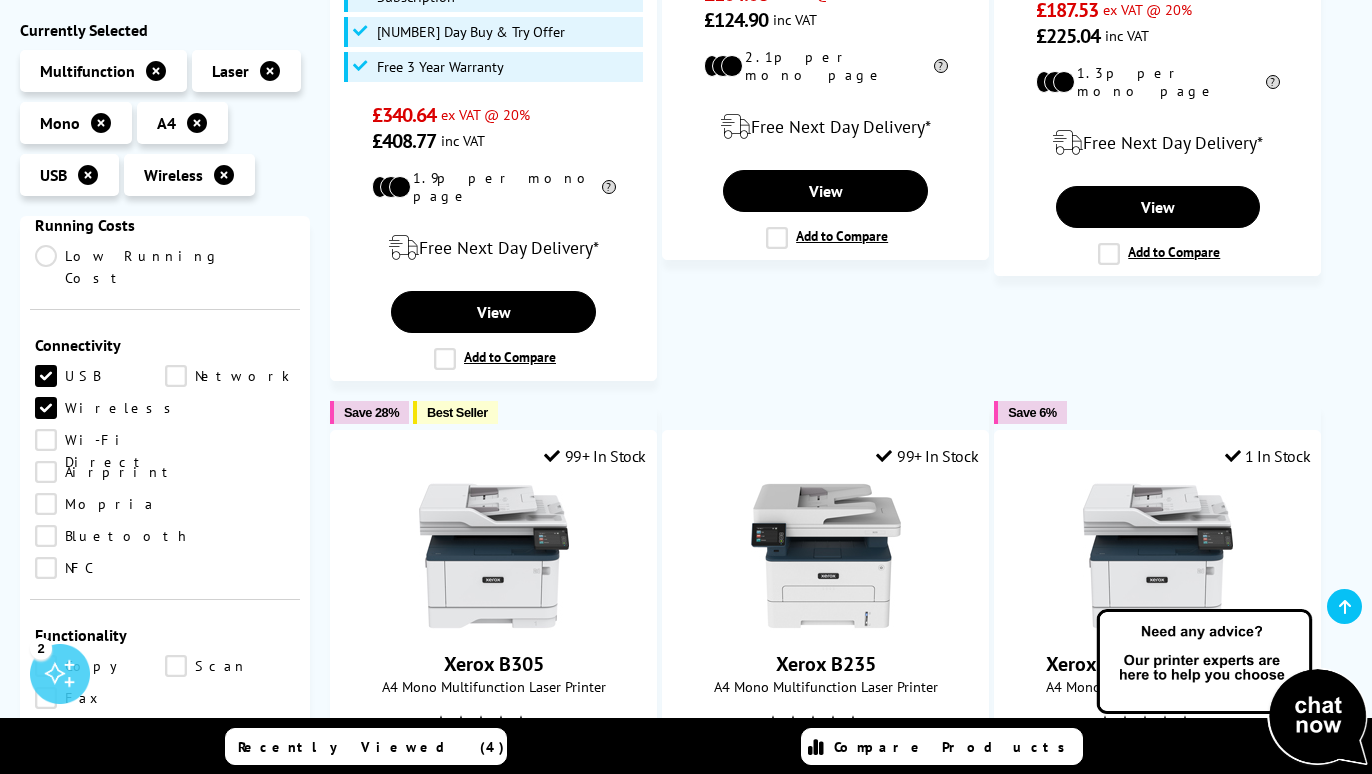 click on "Scan" at bounding box center [230, 666] 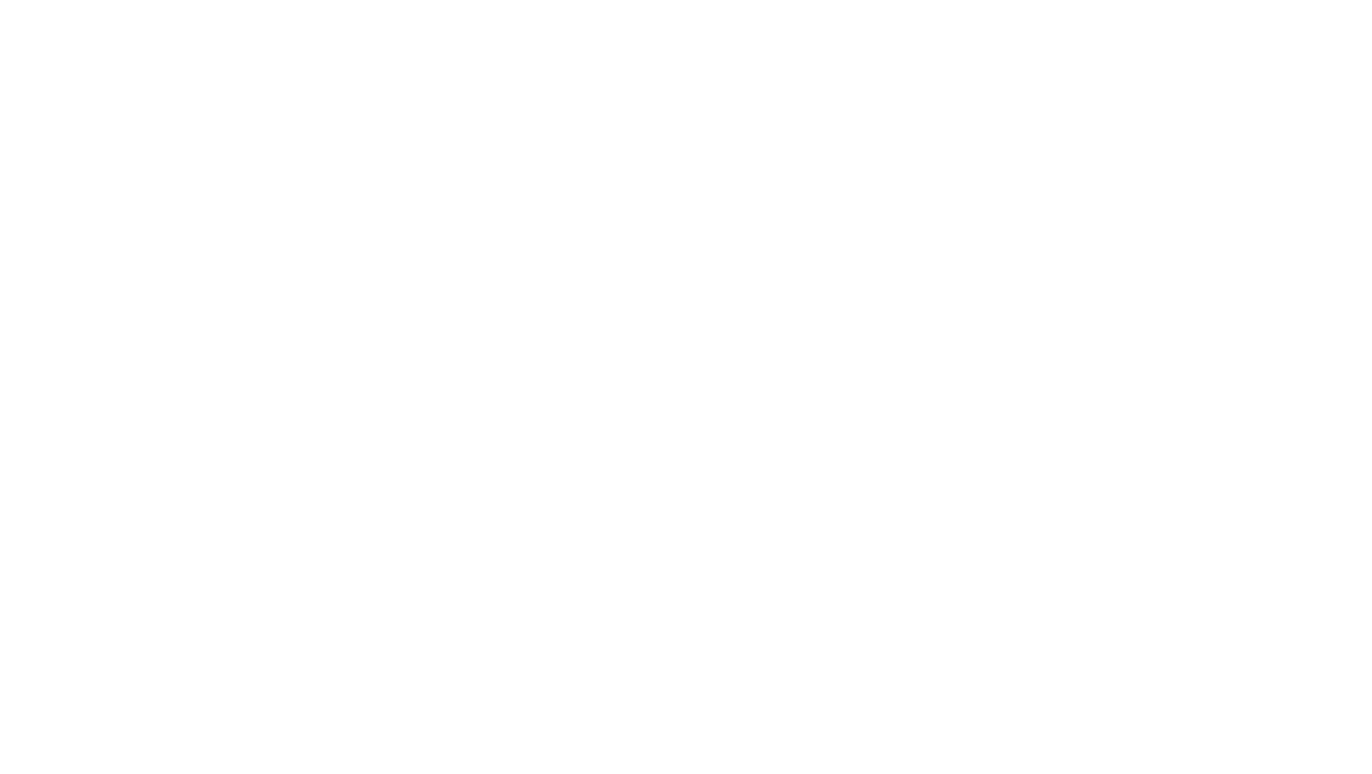 scroll, scrollTop: 0, scrollLeft: 0, axis: both 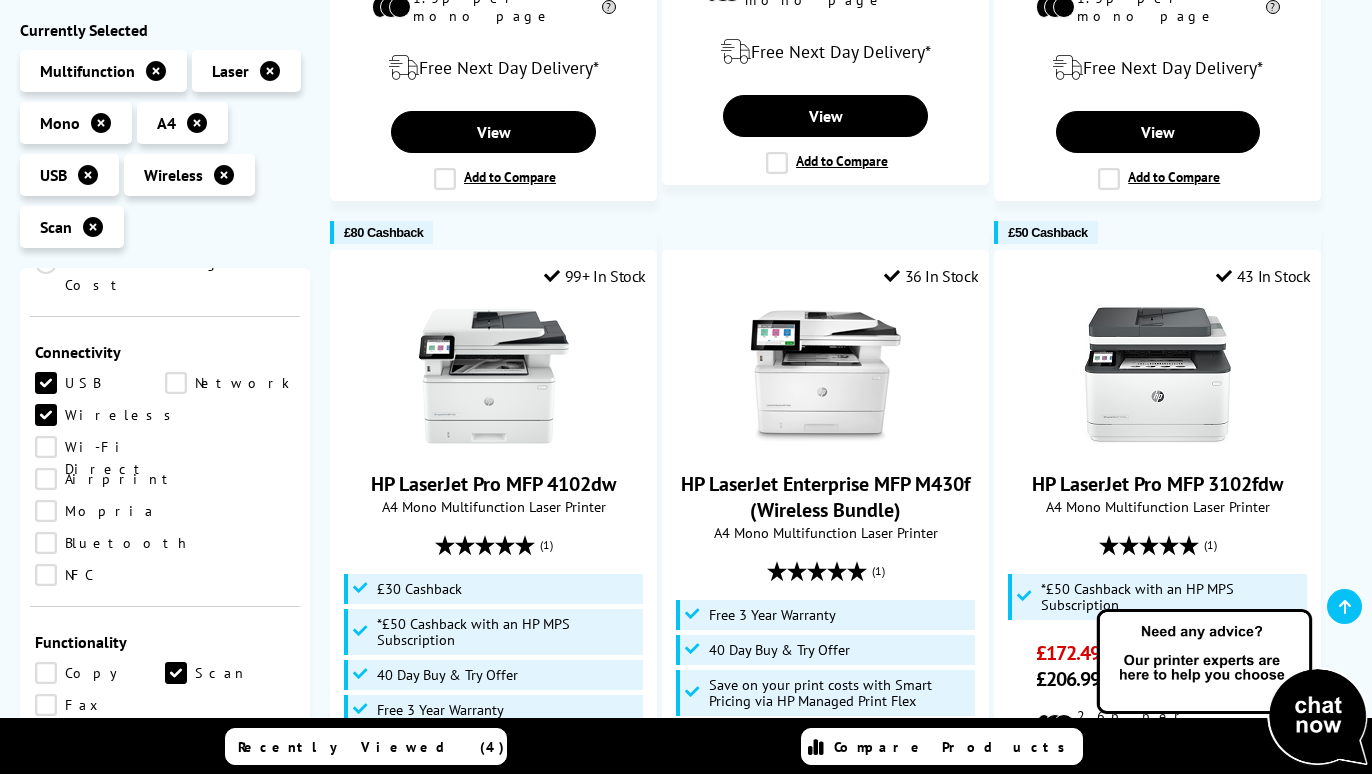 click on "Copy" at bounding box center (100, 673) 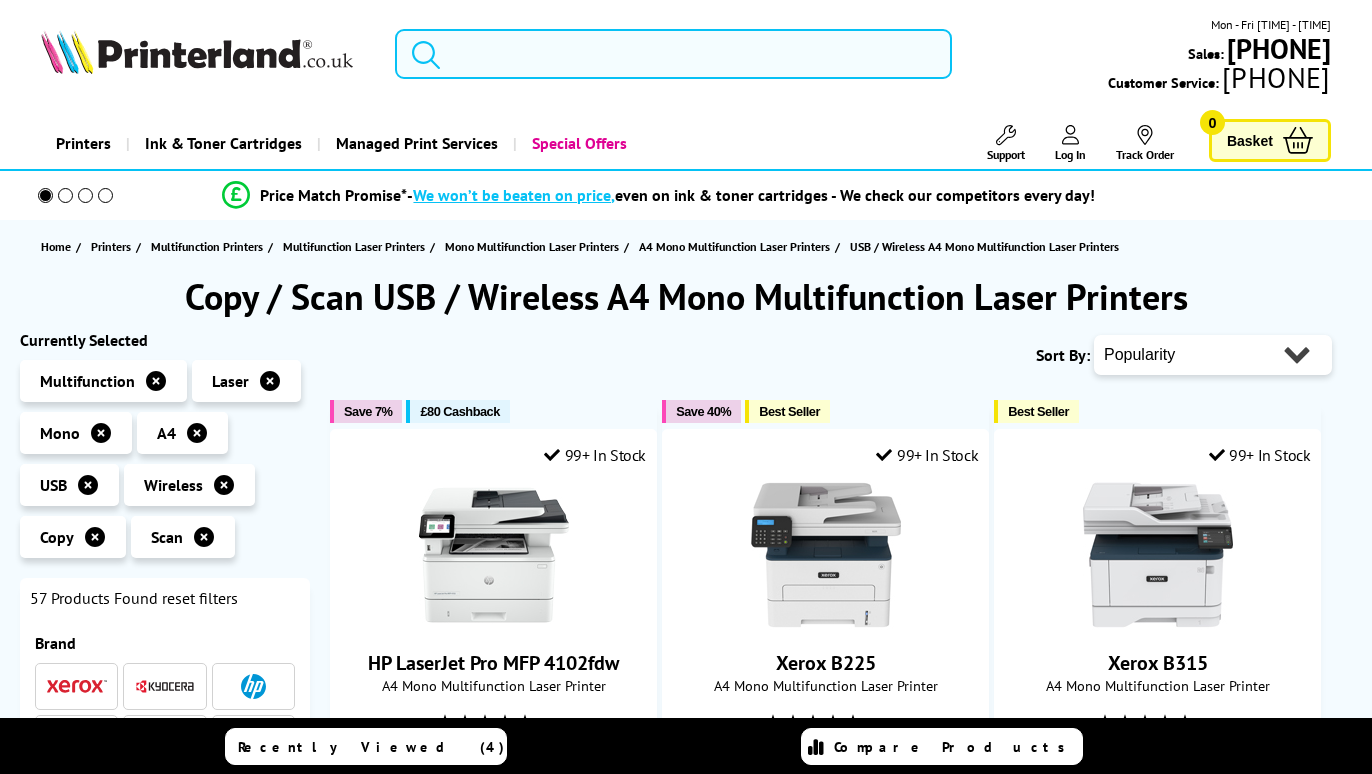 scroll, scrollTop: 0, scrollLeft: 0, axis: both 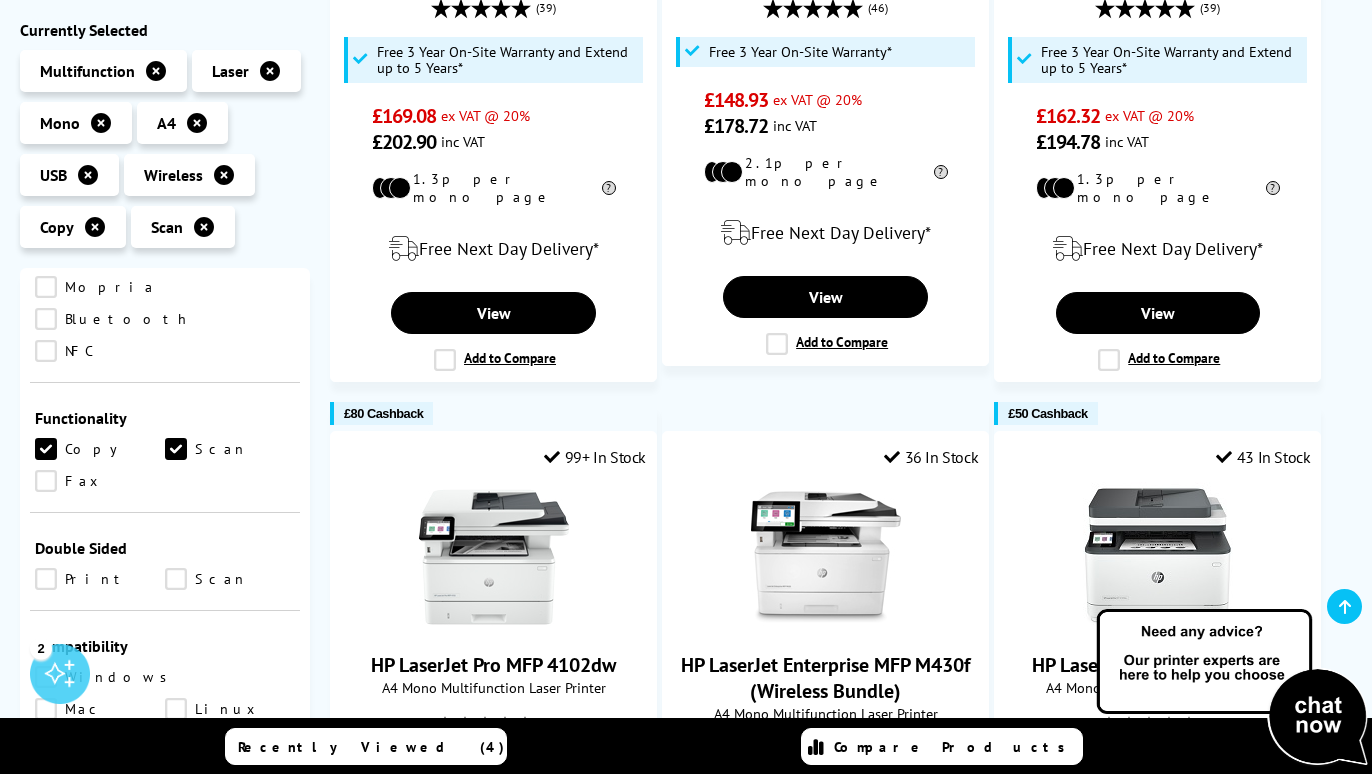 click on "Scan" at bounding box center (230, 579) 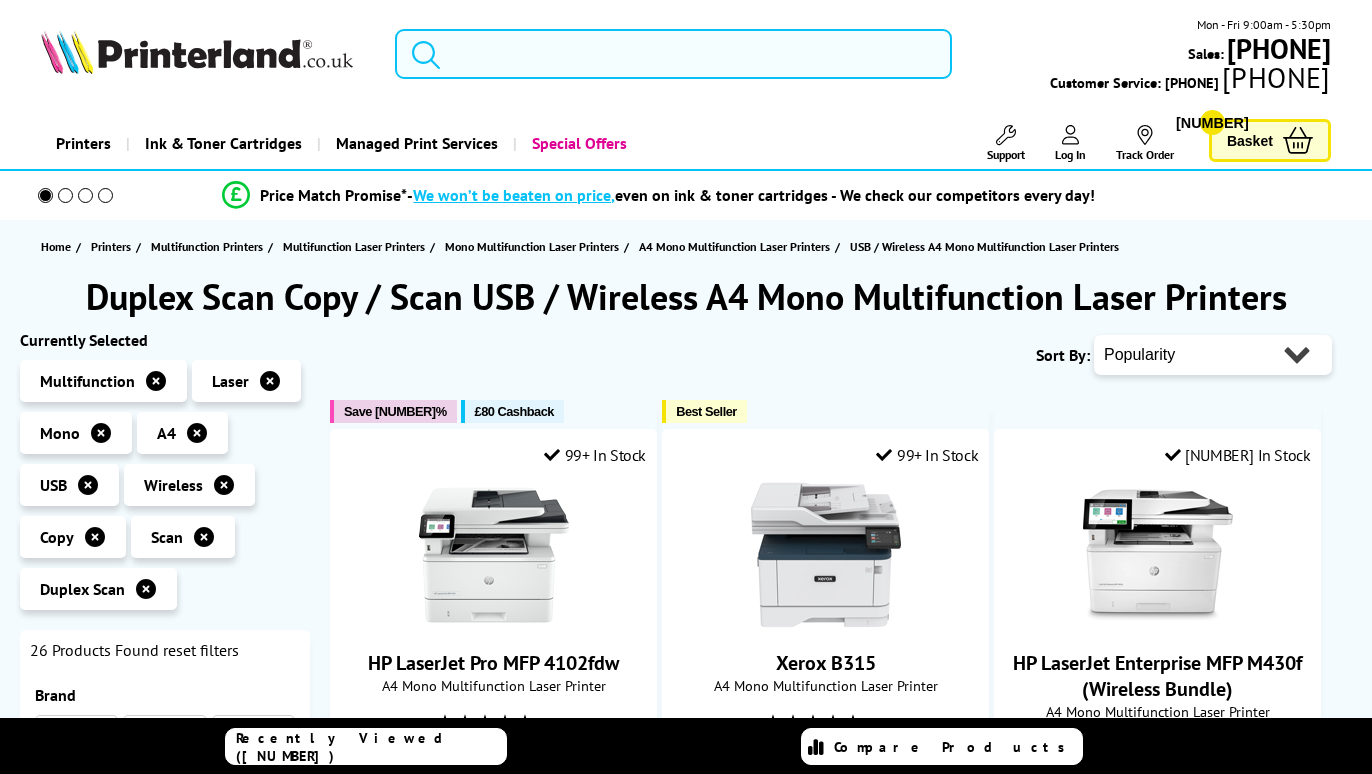 scroll, scrollTop: 0, scrollLeft: 0, axis: both 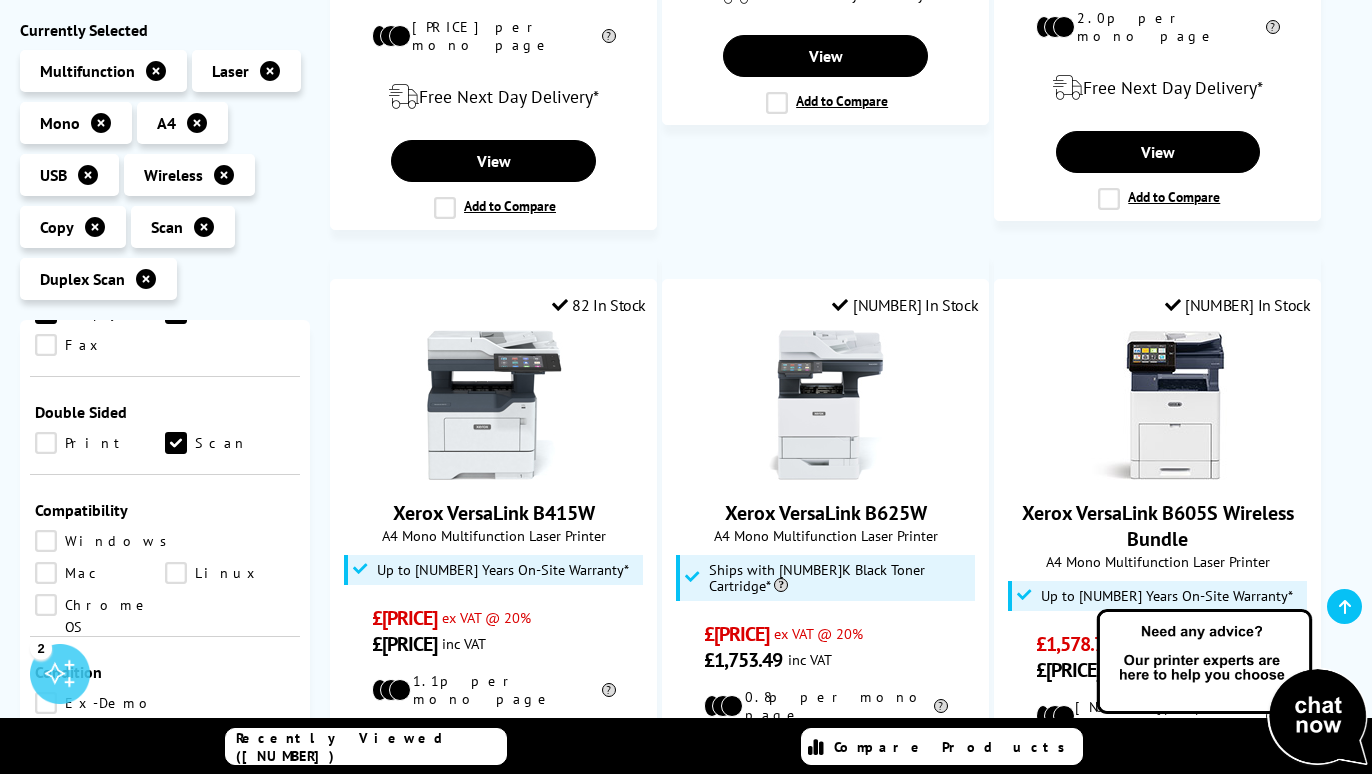 click on "Print" at bounding box center (100, 443) 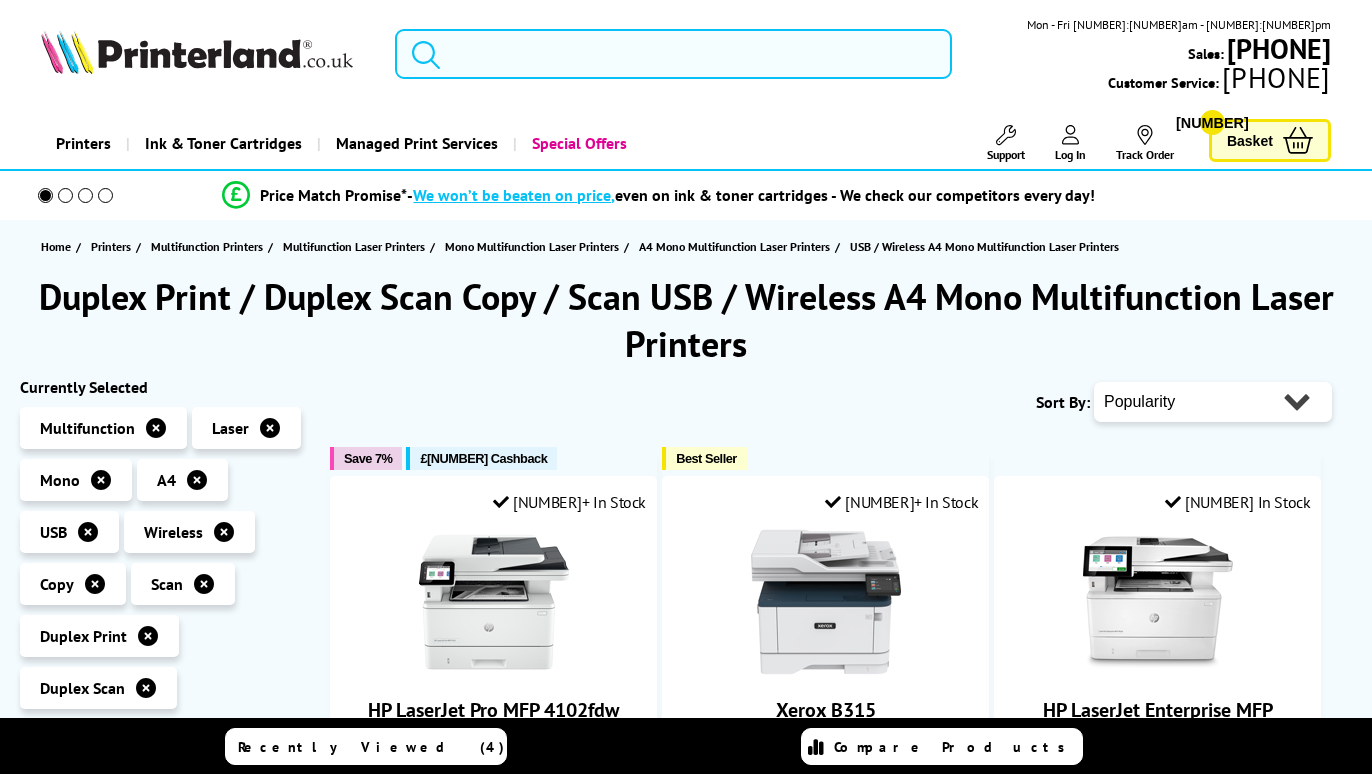 scroll, scrollTop: 0, scrollLeft: 0, axis: both 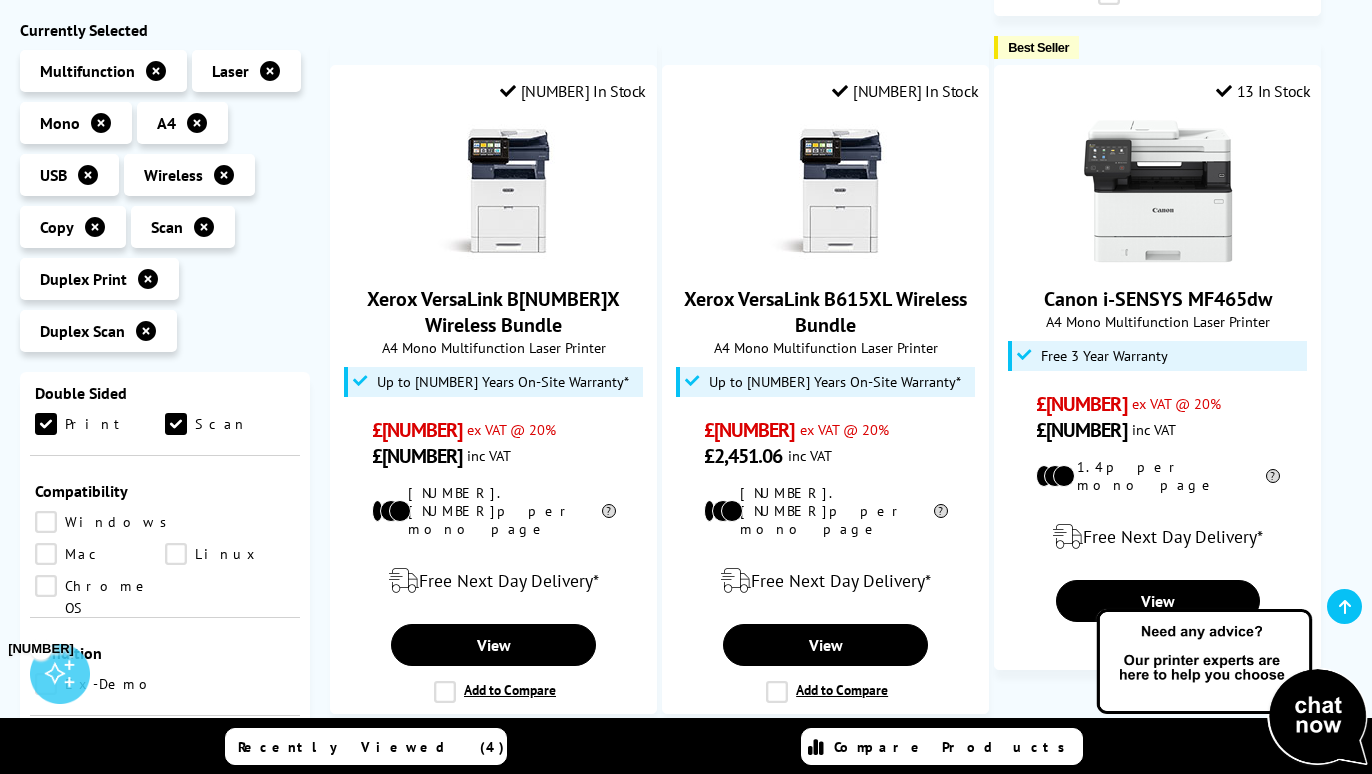 click on "Mac" at bounding box center [100, 554] 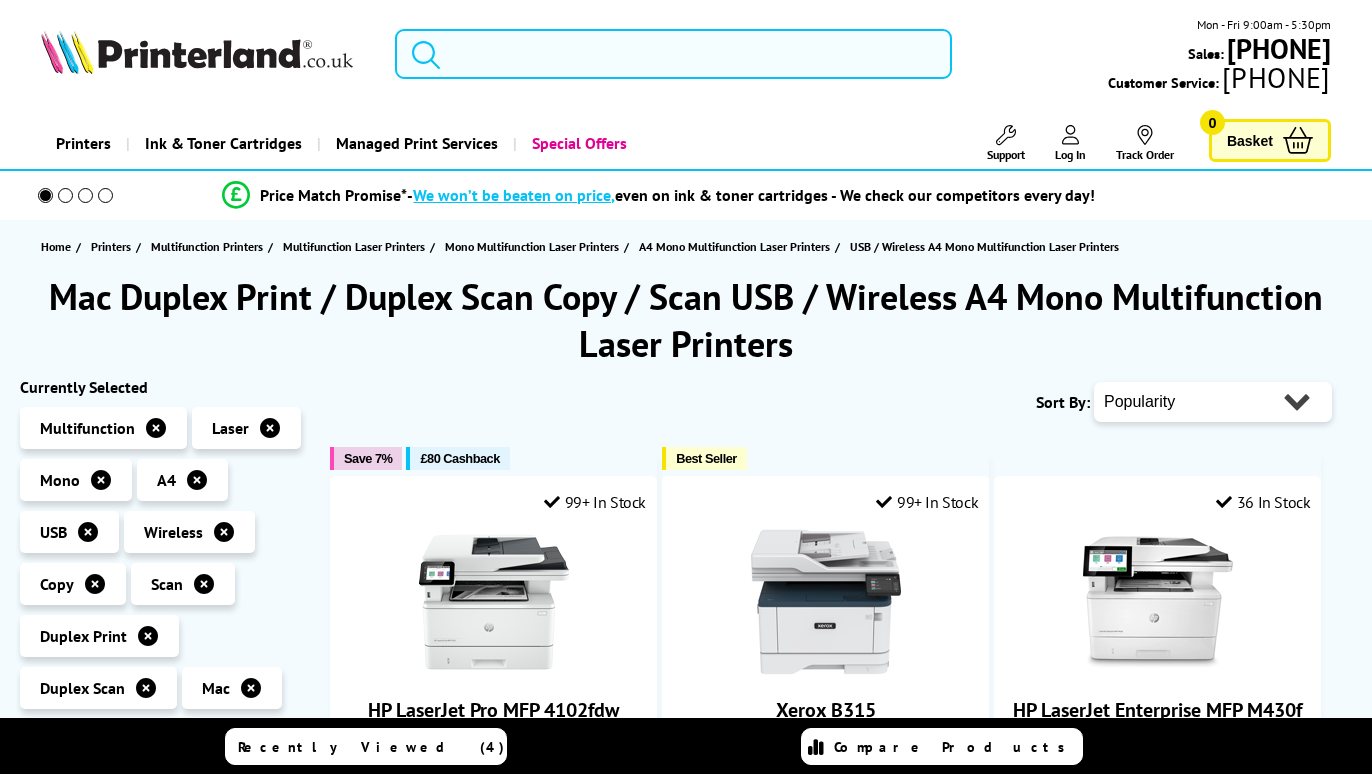 scroll, scrollTop: 0, scrollLeft: 0, axis: both 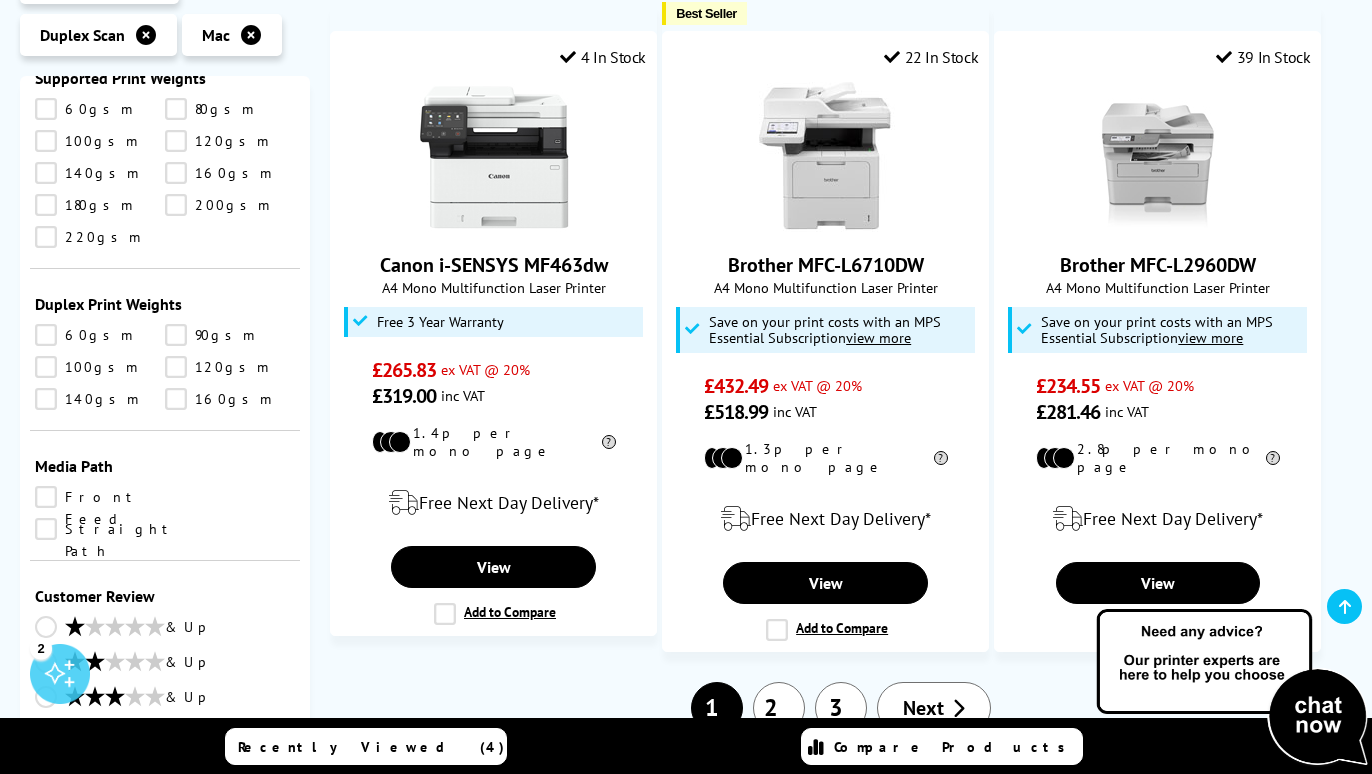 click on "& Up" at bounding box center (165, 733) 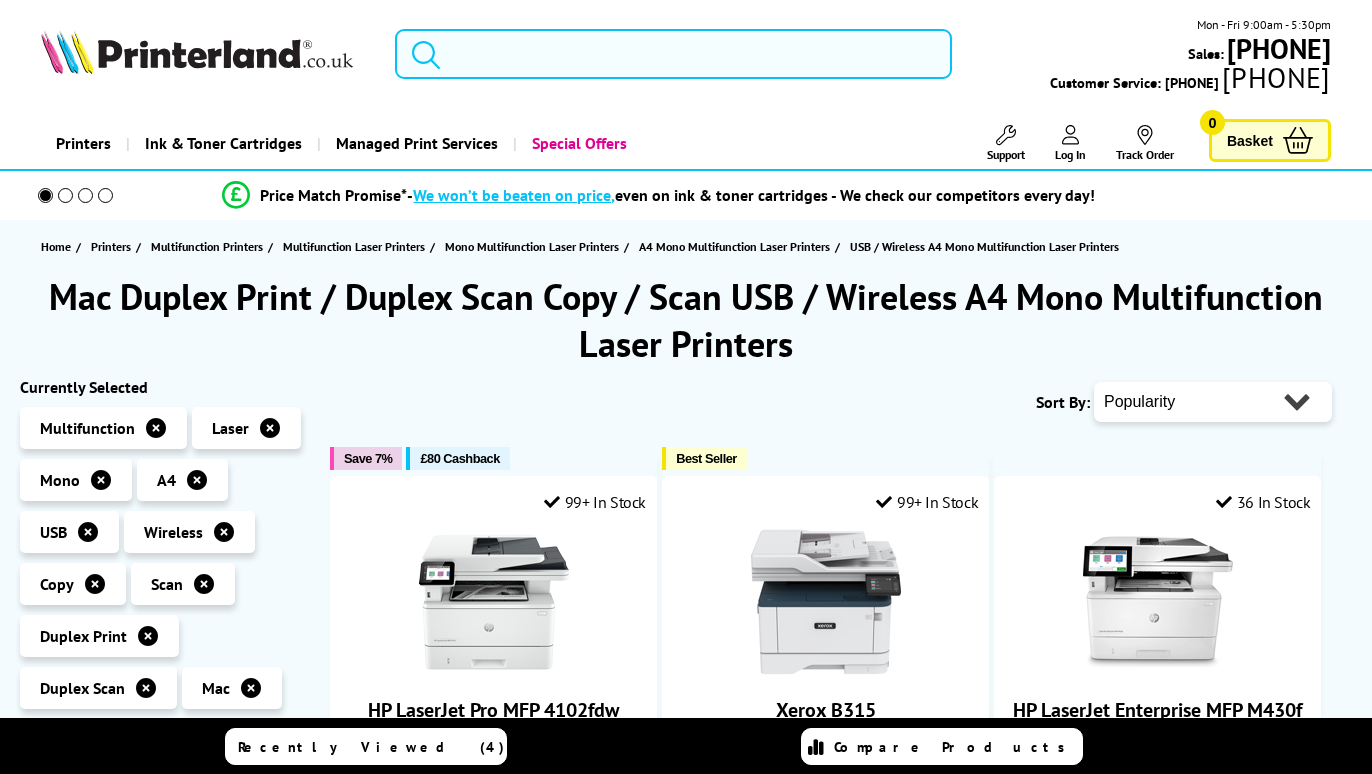 scroll, scrollTop: 0, scrollLeft: 0, axis: both 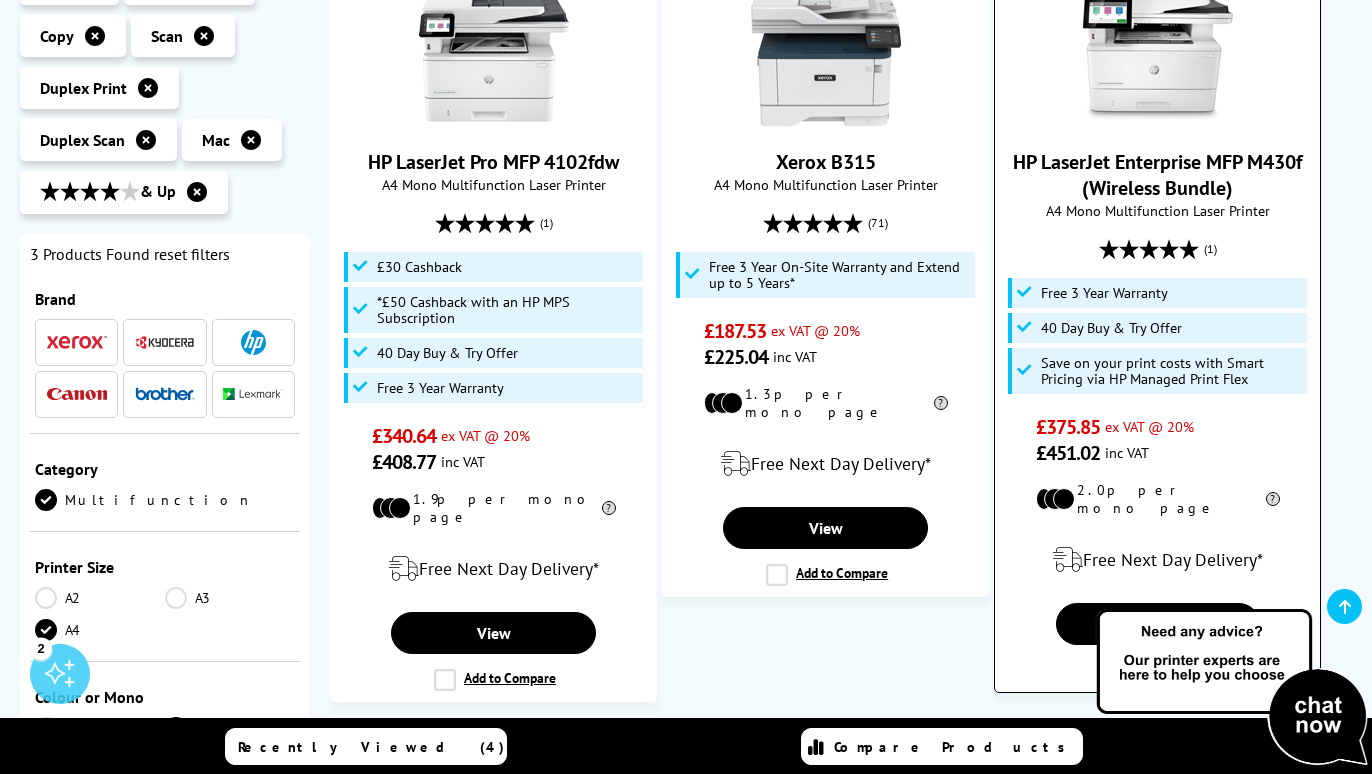 click on "HP LaserJet Enterprise MFP M430f (Wireless Bundle)" at bounding box center (1157, 175) 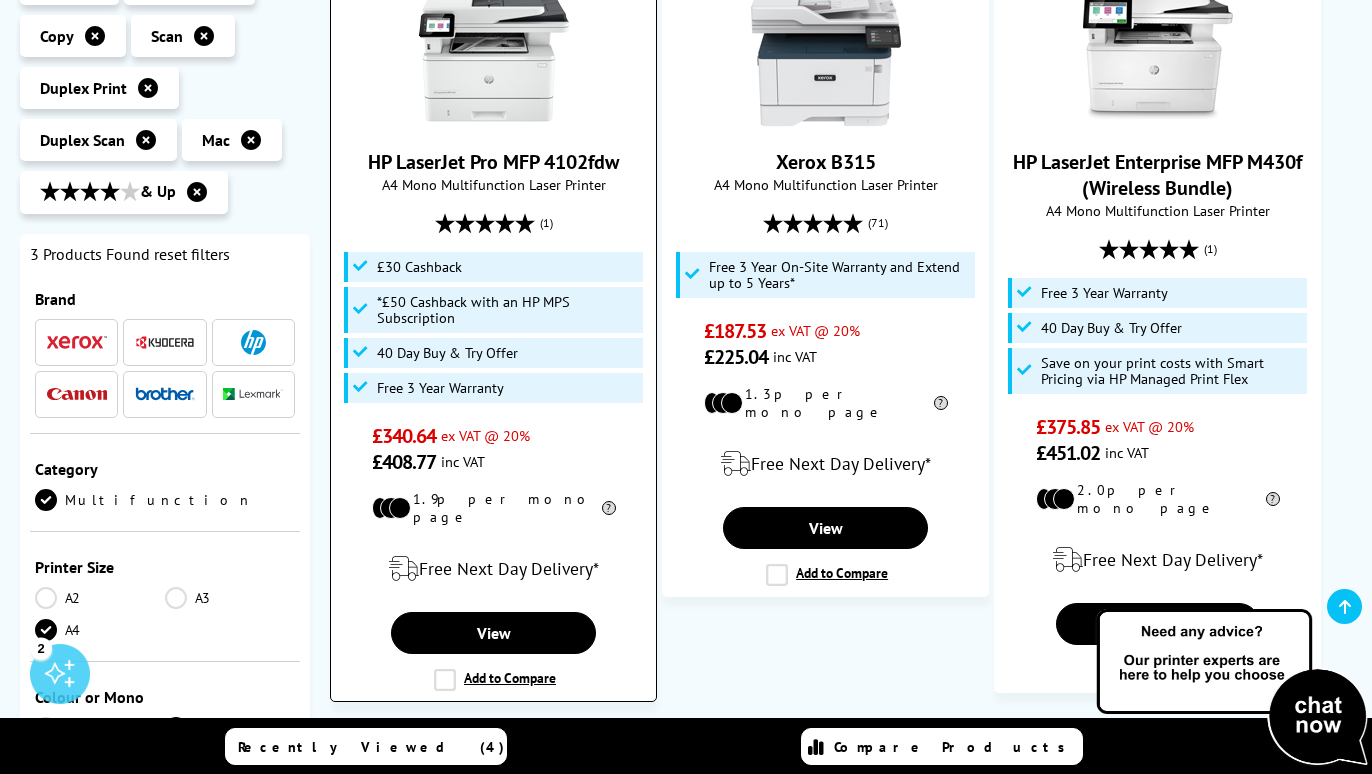 scroll, scrollTop: 0, scrollLeft: 0, axis: both 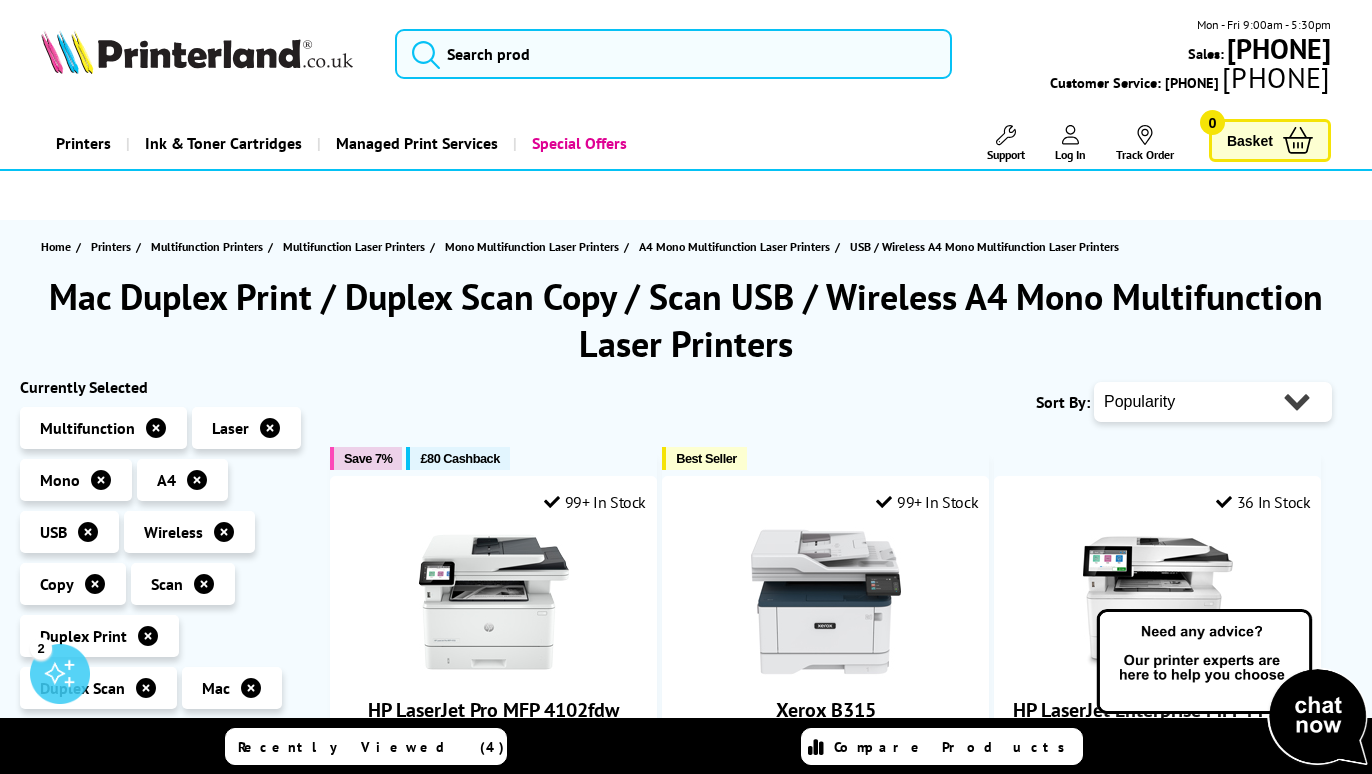 click at bounding box center [197, 52] 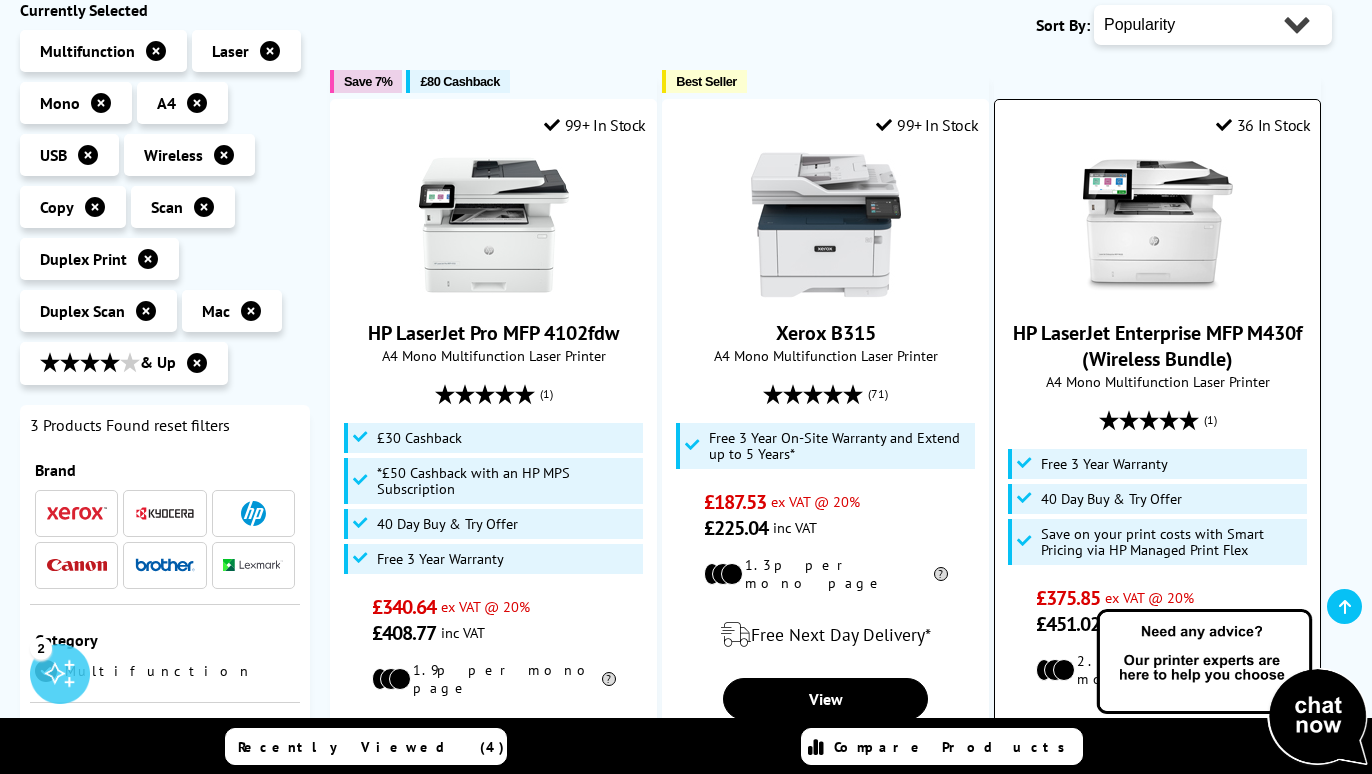 scroll, scrollTop: 487, scrollLeft: 0, axis: vertical 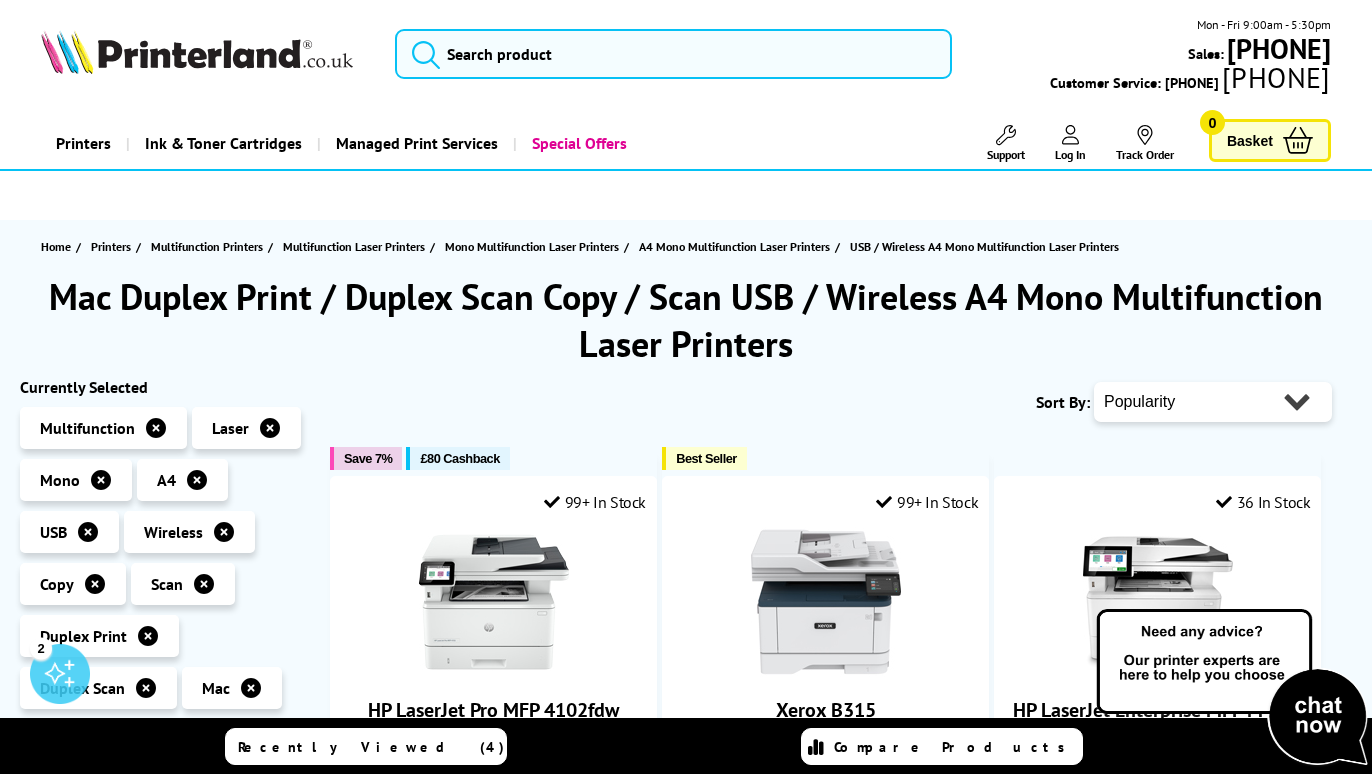click on "Mon - Fri 9:00am - 5:30pm
Sales: [PHONE]
Customer Service: [PHONE]" at bounding box center [686, 59] 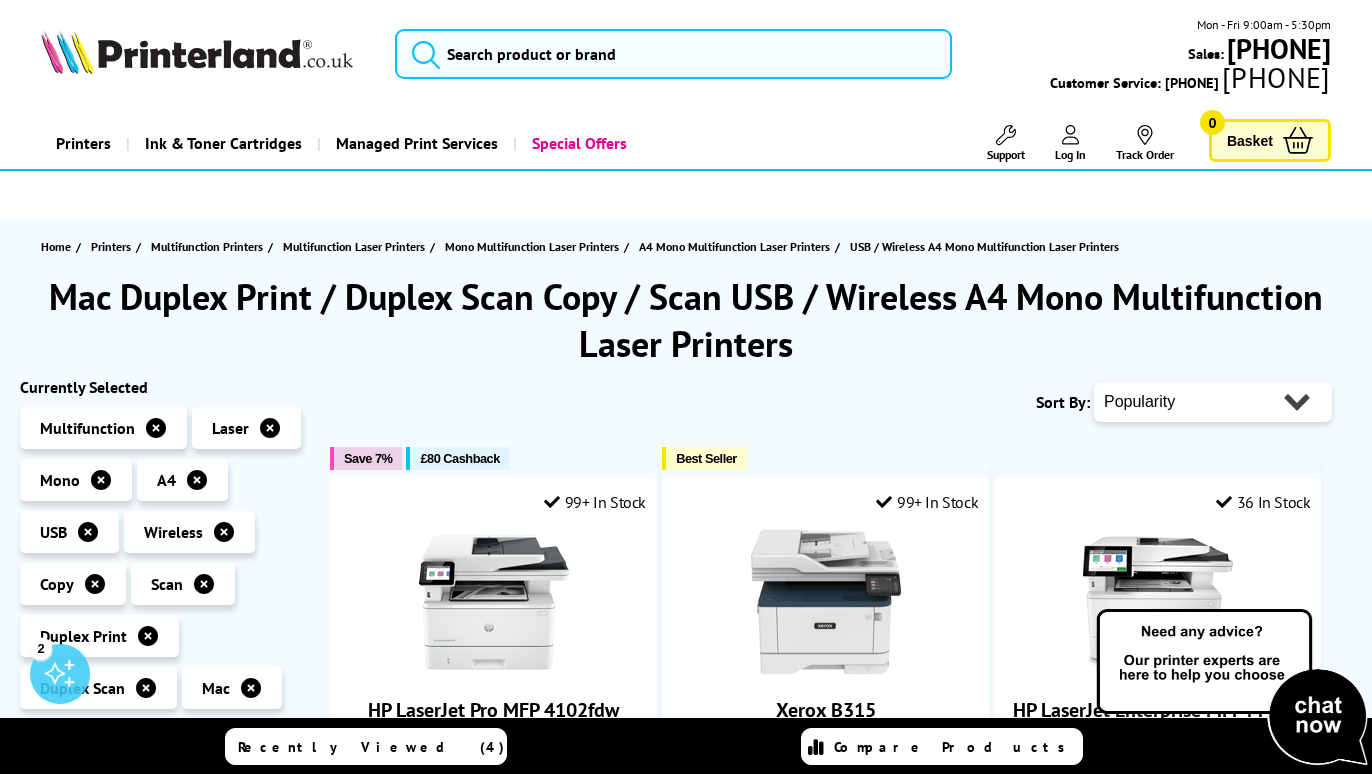 click at bounding box center (197, 52) 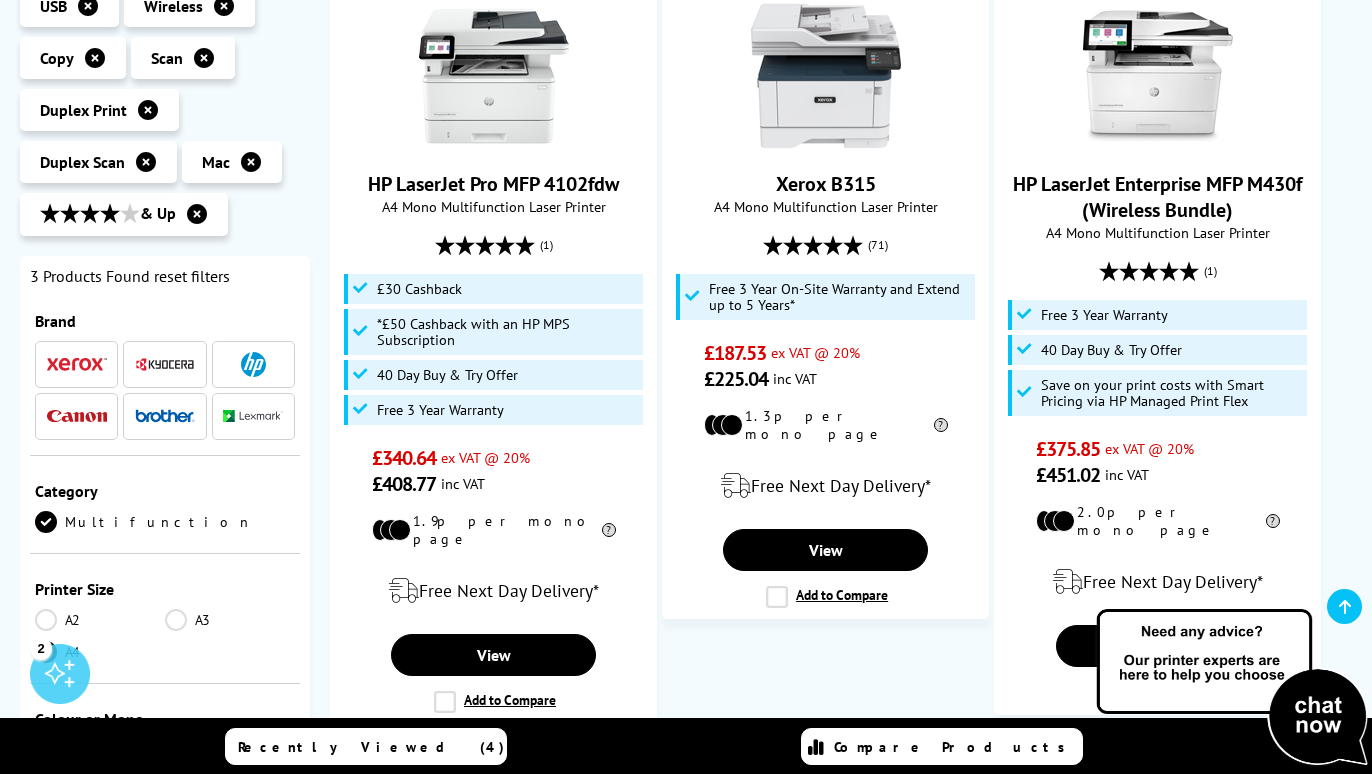 scroll, scrollTop: 582, scrollLeft: 0, axis: vertical 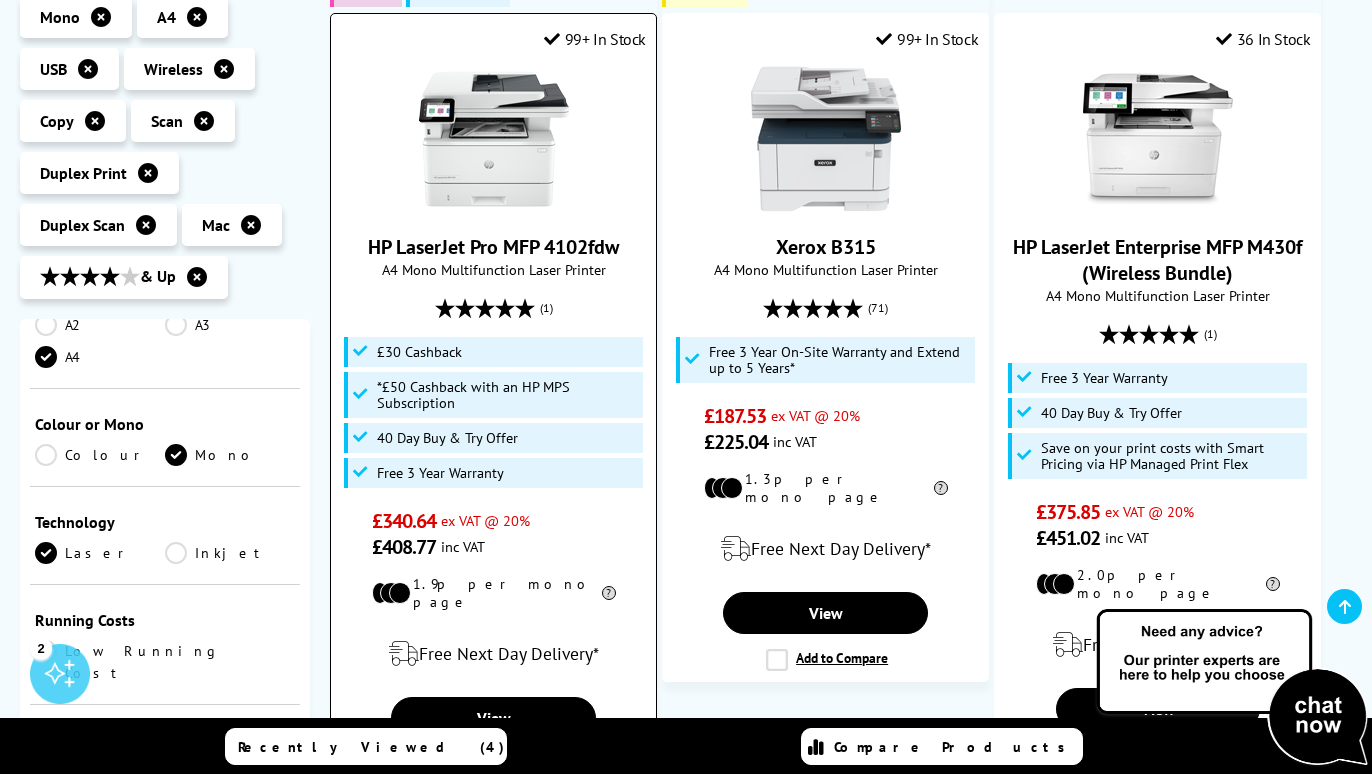 drag, startPoint x: 634, startPoint y: 253, endPoint x: 376, endPoint y: 252, distance: 258.00195 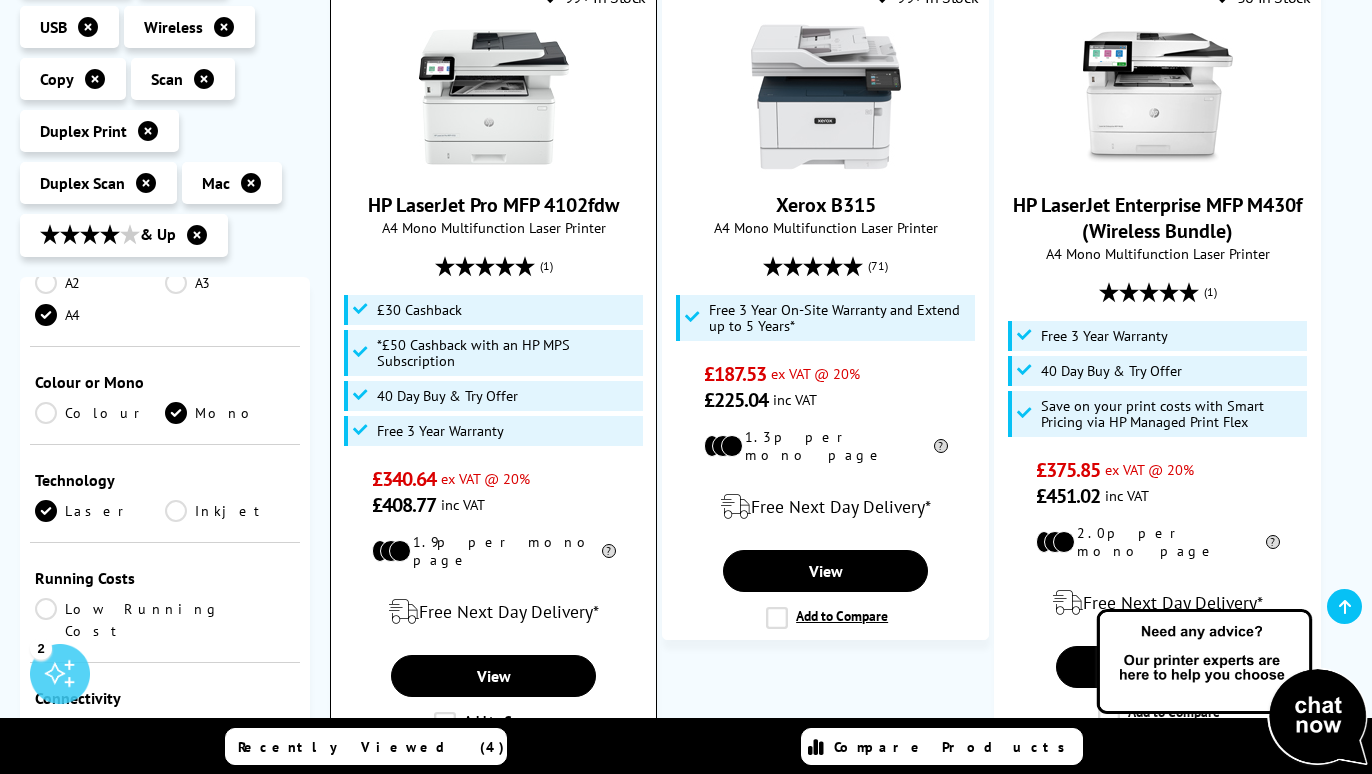 scroll, scrollTop: 0, scrollLeft: 0, axis: both 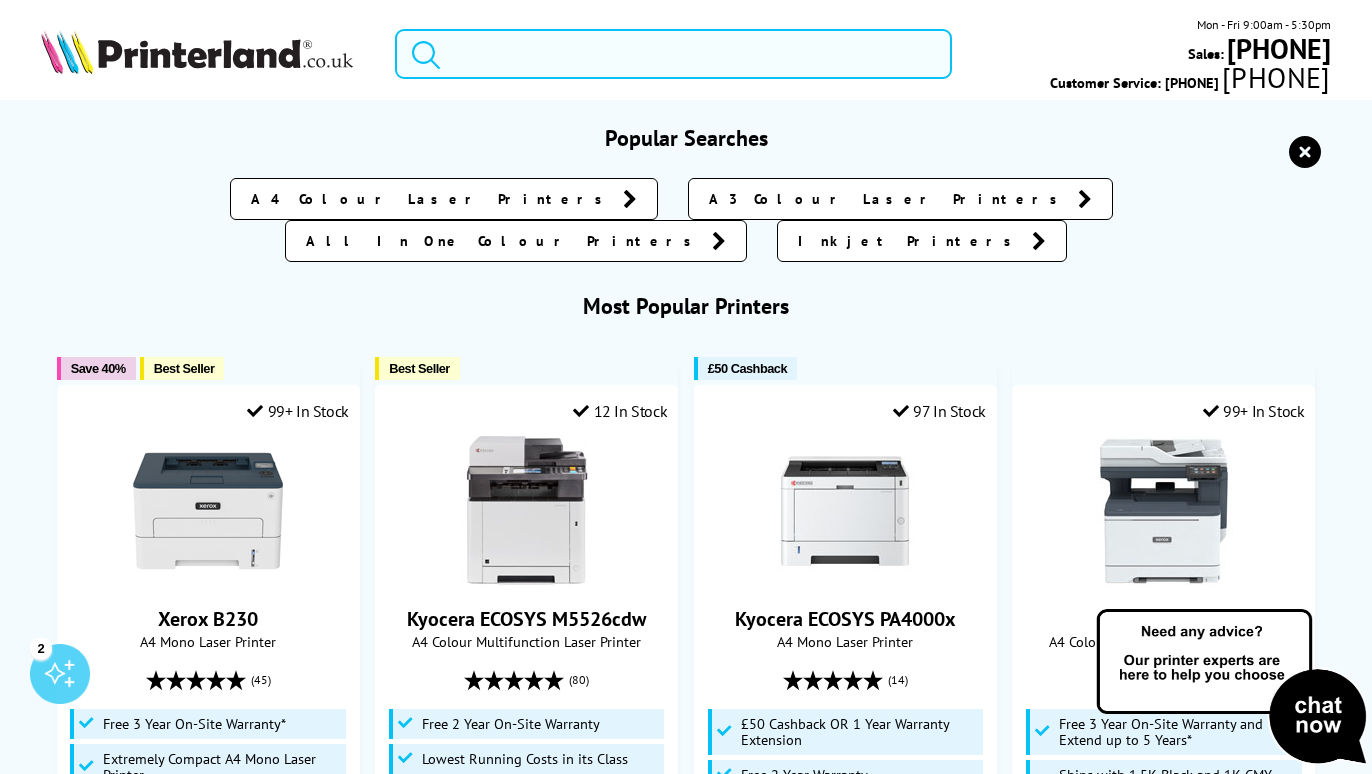 click at bounding box center [673, 54] 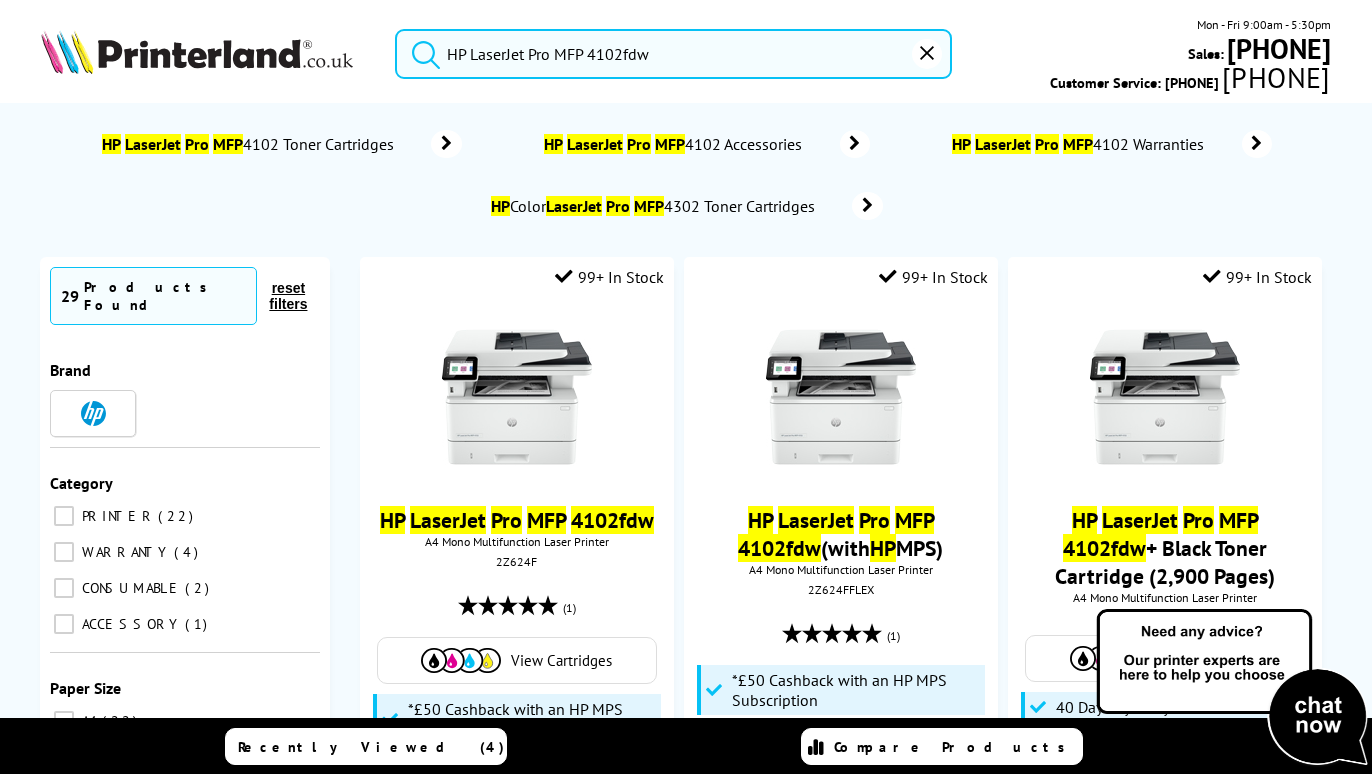 drag, startPoint x: 592, startPoint y: 54, endPoint x: 663, endPoint y: 55, distance: 71.00704 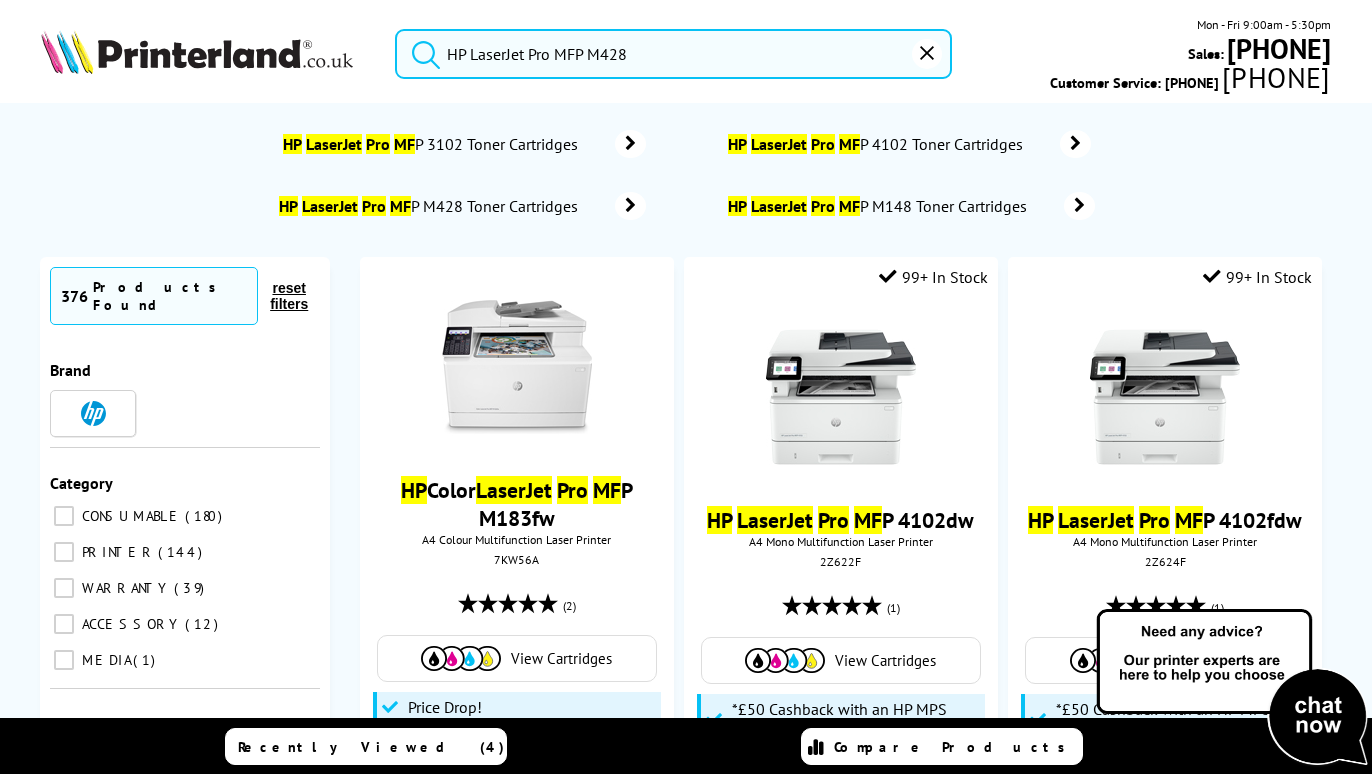 click on "HP LaserJet Pro MFP M428" at bounding box center [673, 54] 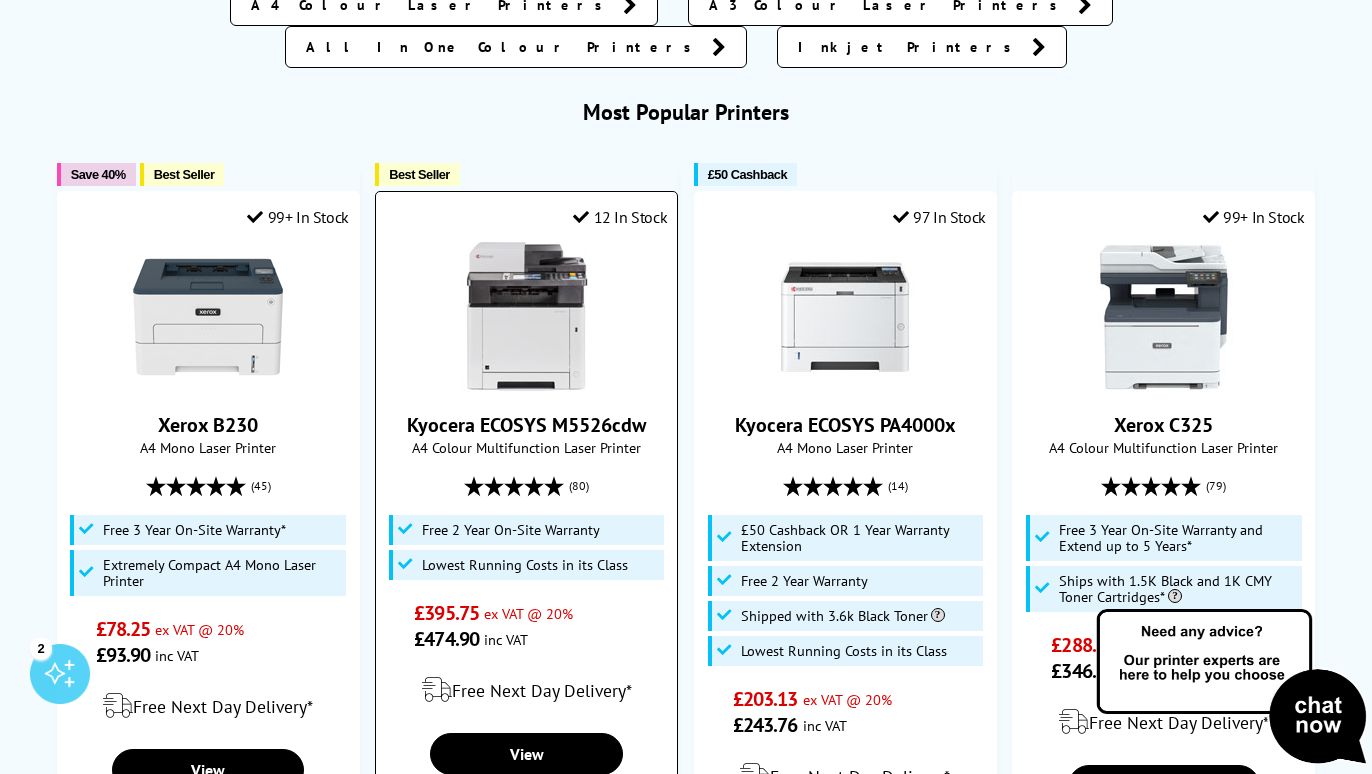 scroll, scrollTop: 0, scrollLeft: 0, axis: both 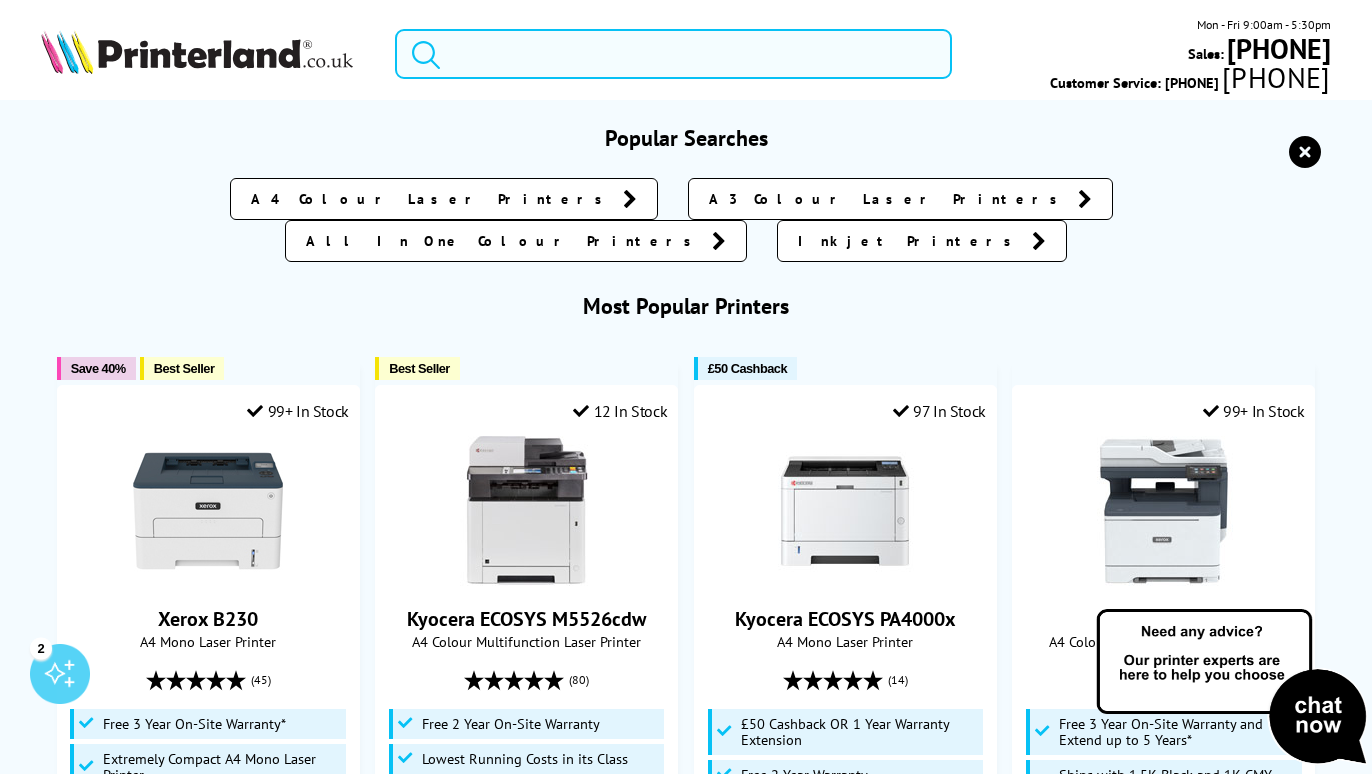 paste on "M428fdw" 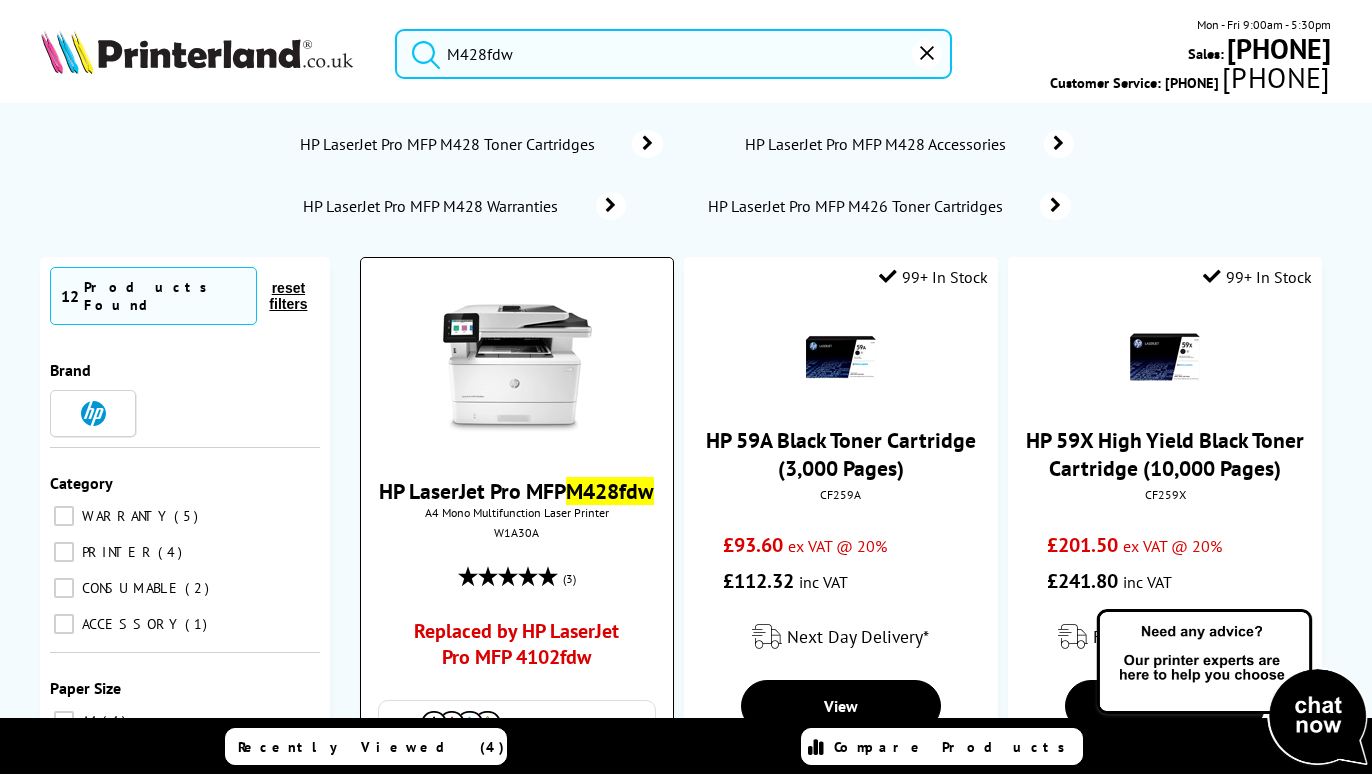type on "M428fdw" 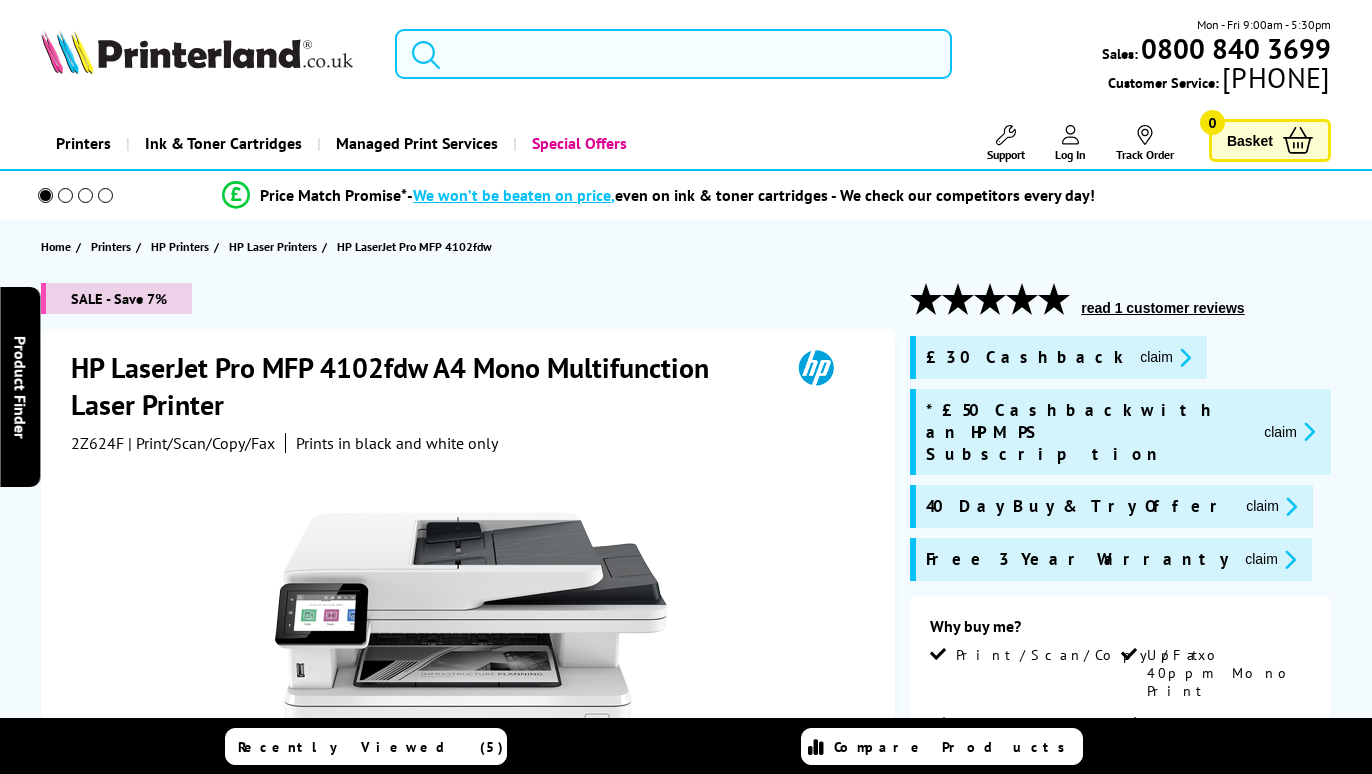 scroll, scrollTop: 0, scrollLeft: 0, axis: both 